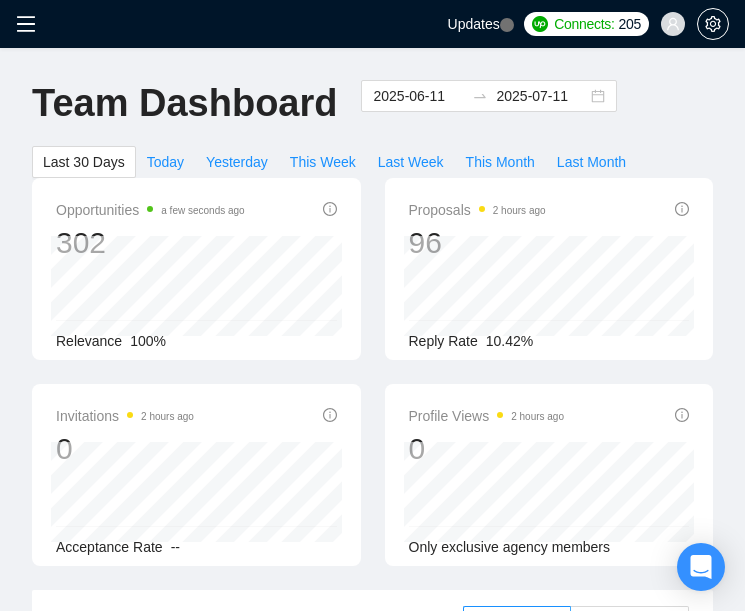 scroll, scrollTop: 0, scrollLeft: 0, axis: both 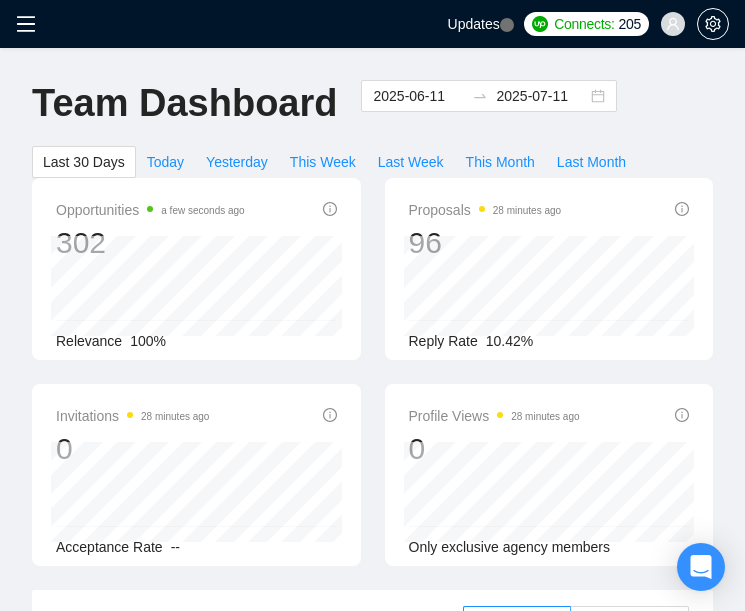 click 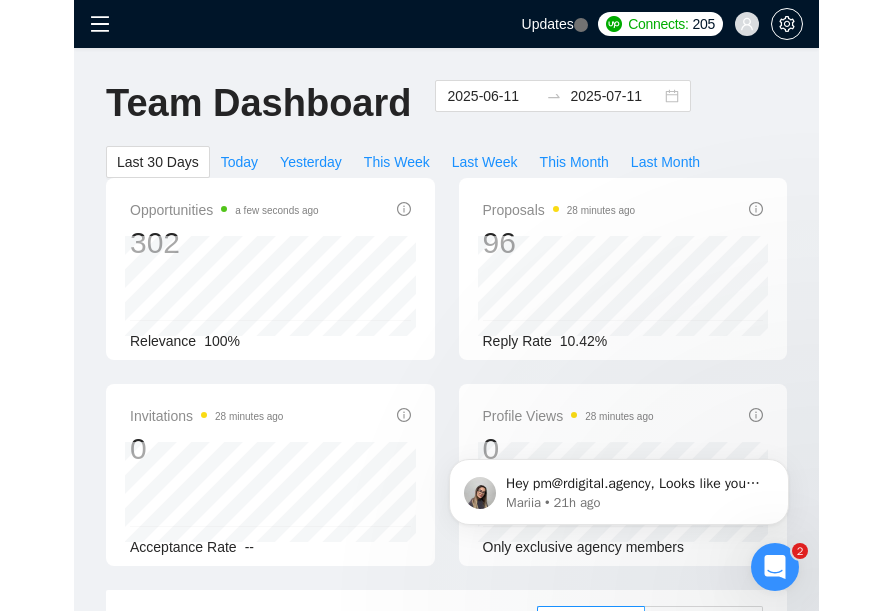 scroll, scrollTop: 0, scrollLeft: 0, axis: both 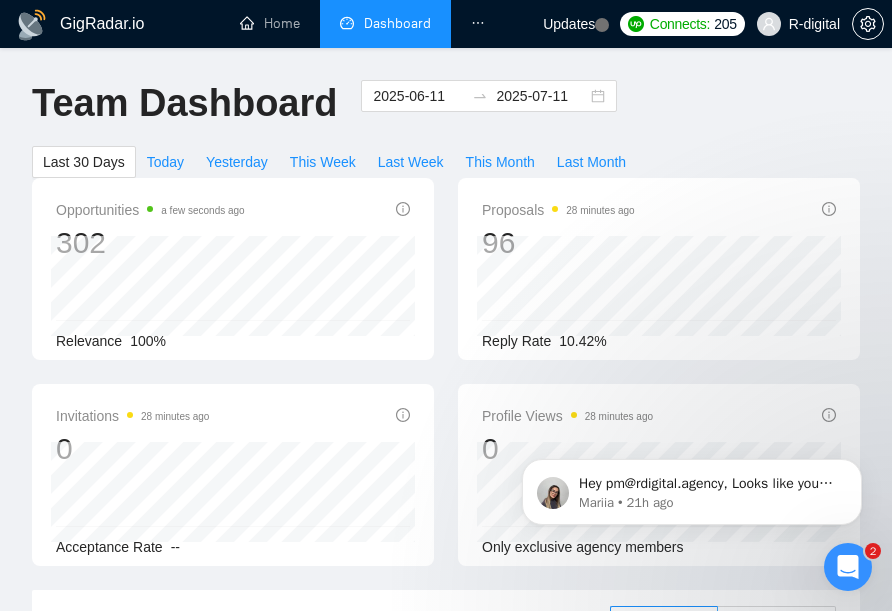 click 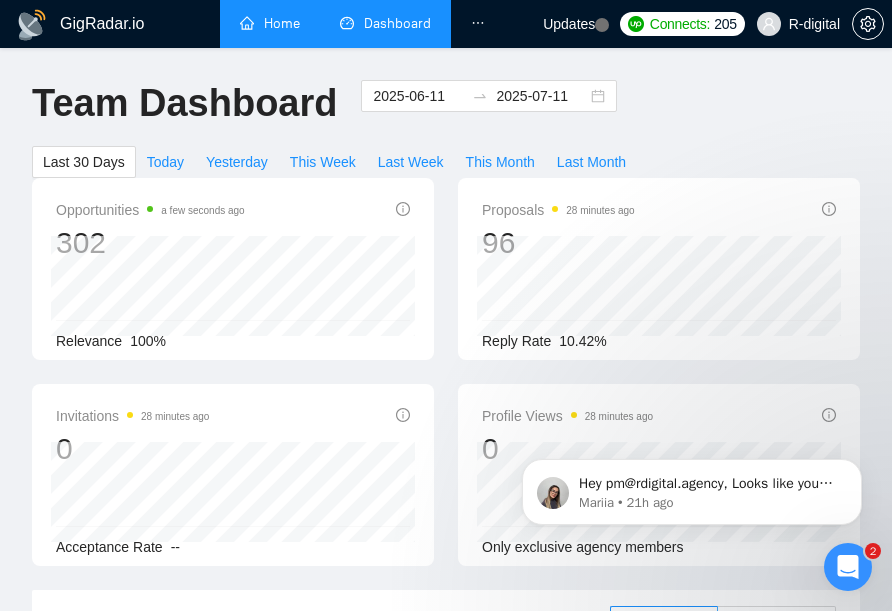 scroll, scrollTop: 4, scrollLeft: 0, axis: vertical 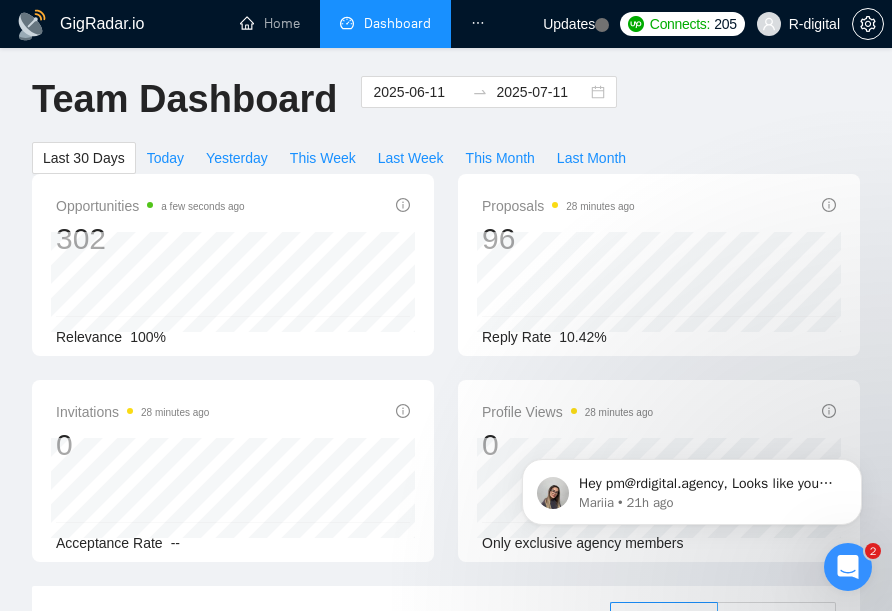 click 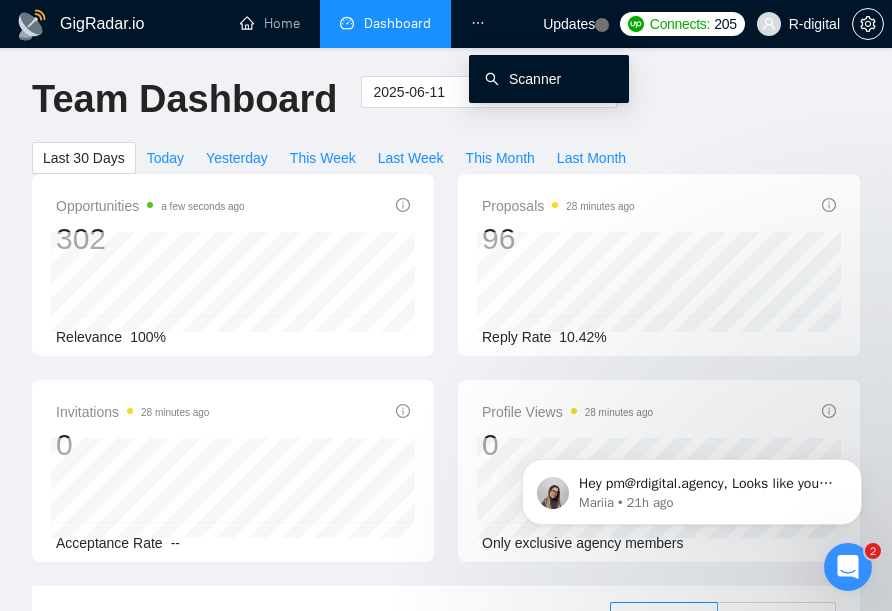 click on "Scanner" at bounding box center [523, 79] 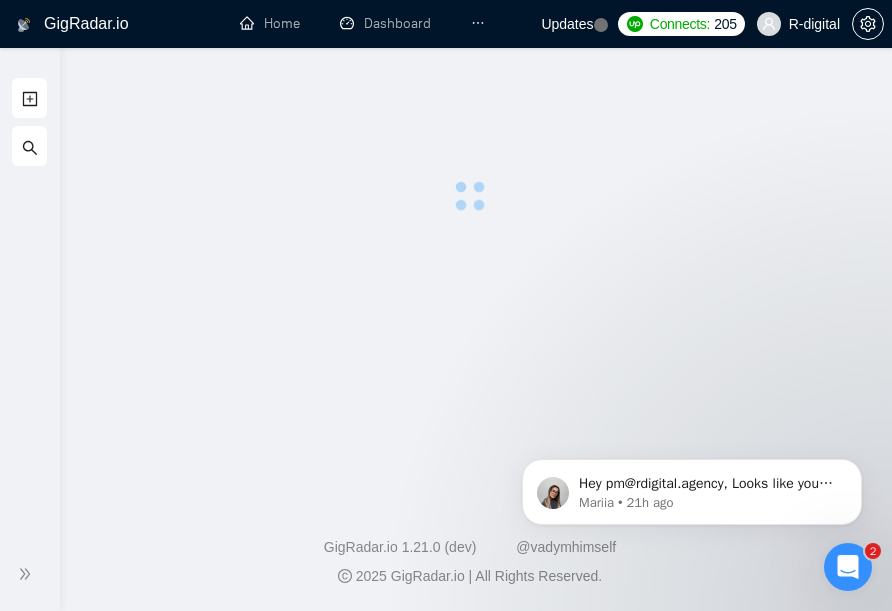 scroll, scrollTop: 0, scrollLeft: 0, axis: both 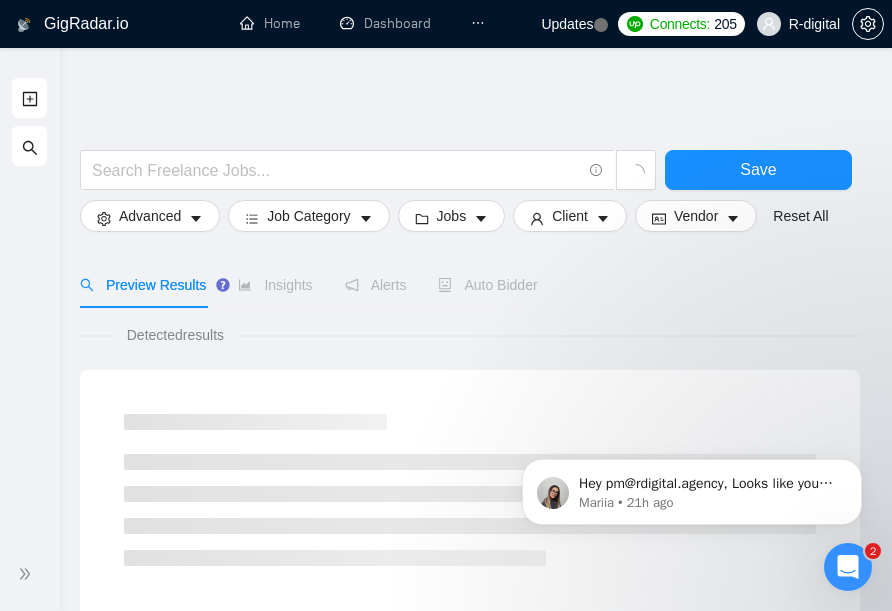 click at bounding box center (30, 147) 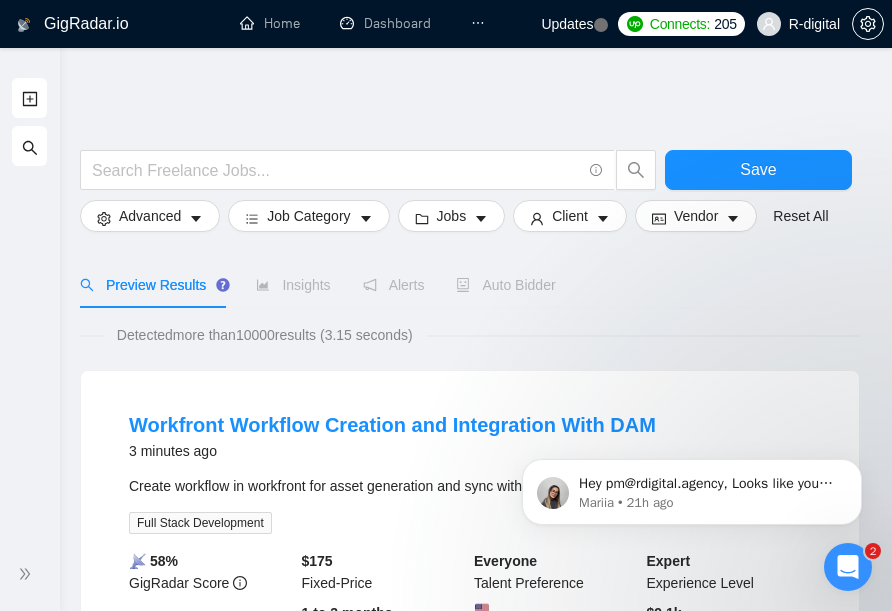 scroll, scrollTop: 0, scrollLeft: 0, axis: both 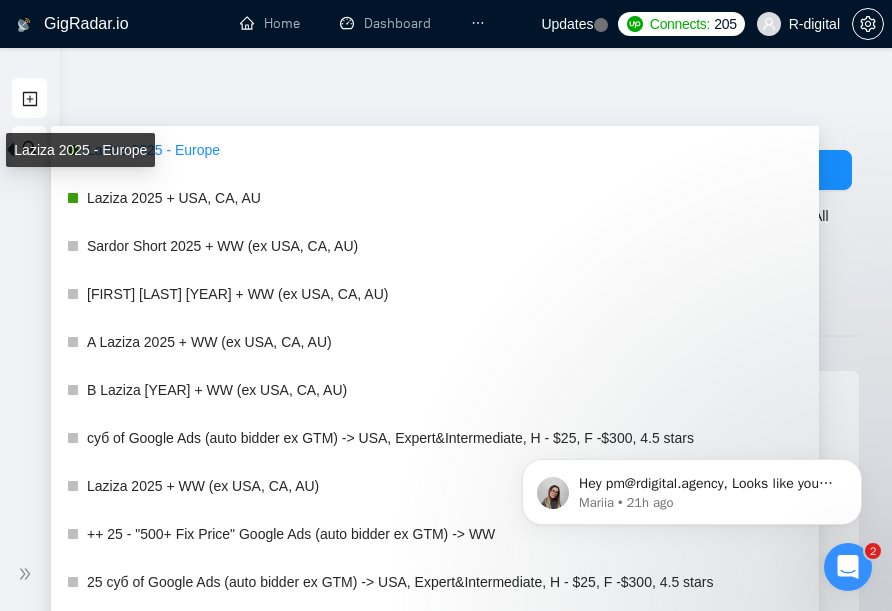 click on "Laziza 2025 - Europe" at bounding box center (445, 150) 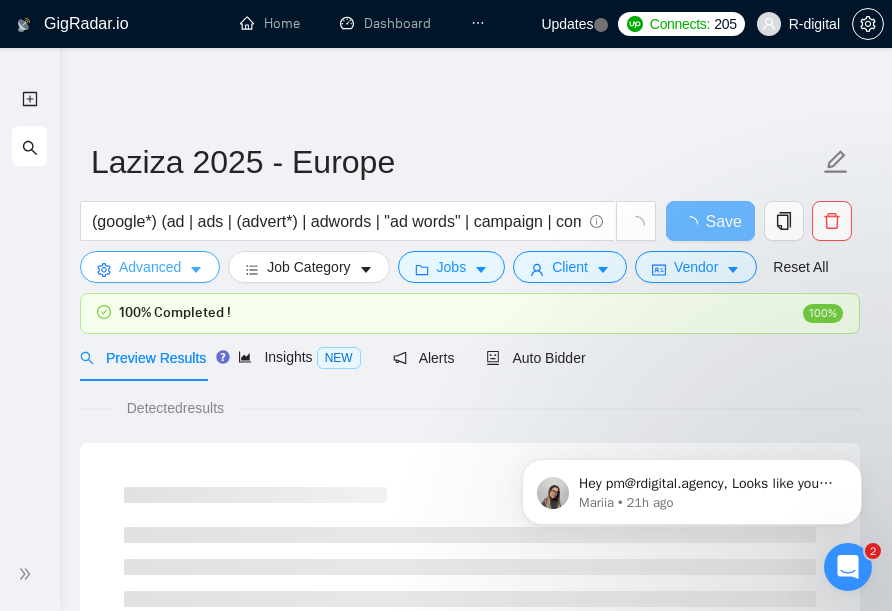click 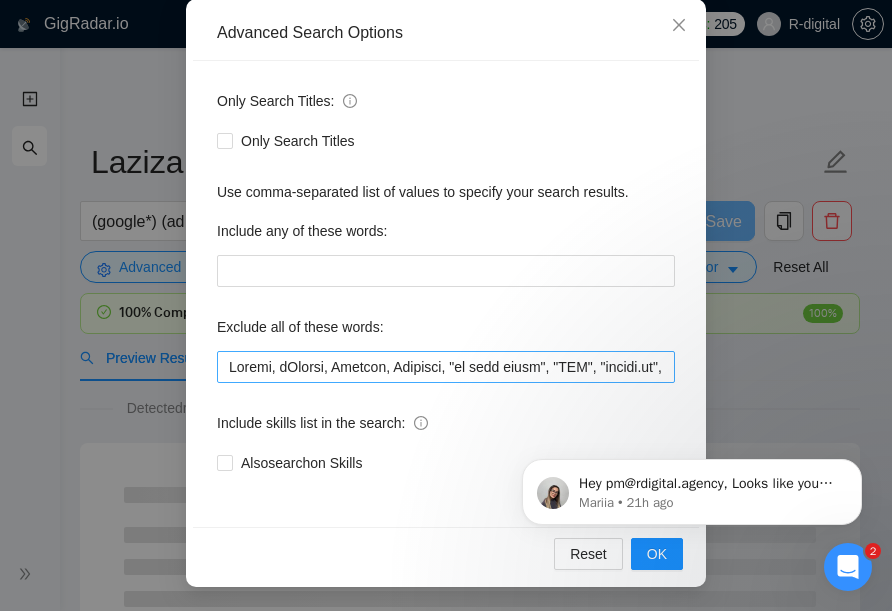scroll, scrollTop: 221, scrollLeft: 0, axis: vertical 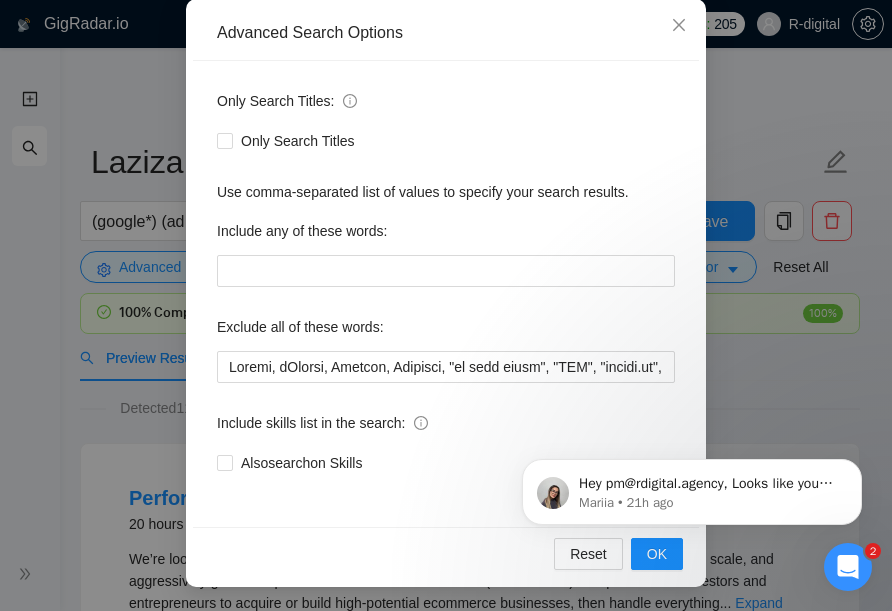 click on "Hey pm@rdigital.agency, Looks like your Upwork agency R-Digital. ROI oriented PPC Team ran out of connects. We recently tried to send a proposal for a job found by Laziza [YEAR] - Europe, but we could not because the number of connects was insufficient. If you don't top up your connects soon, all your Auto Bidders will be disabled, and you will have to reactivate it again. Please consider enabling the Auto Top-Up Feature to avoid this happening in the future. [FIRST] • 21h ago" 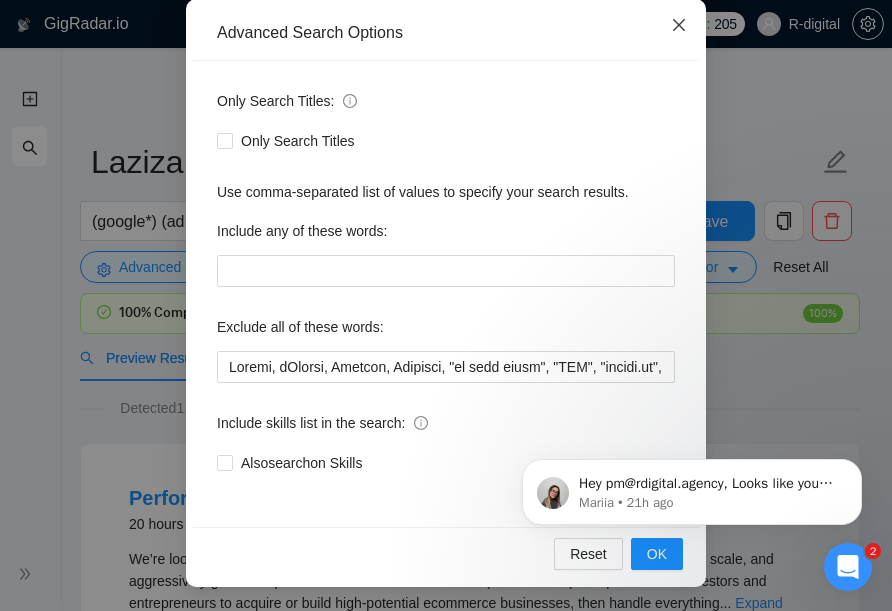 click 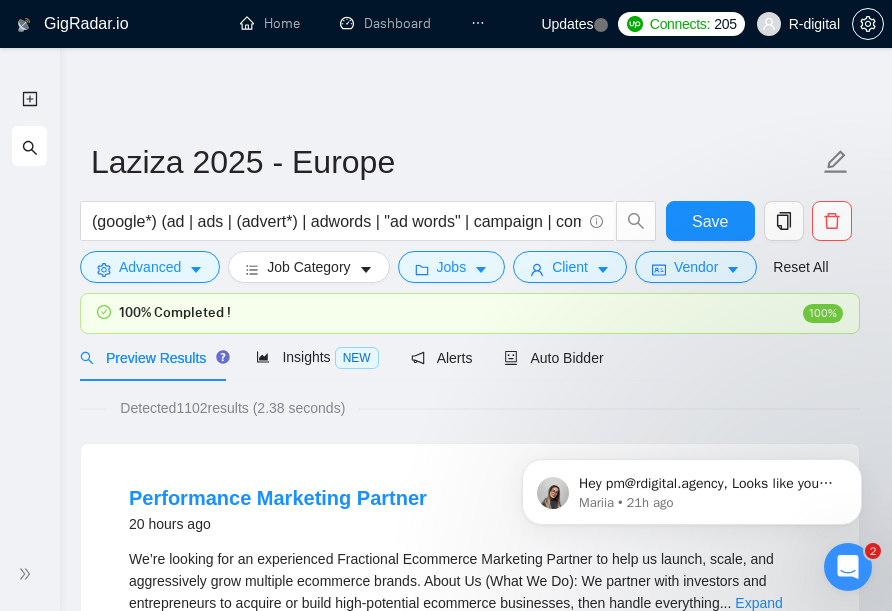 scroll, scrollTop: 0, scrollLeft: 0, axis: both 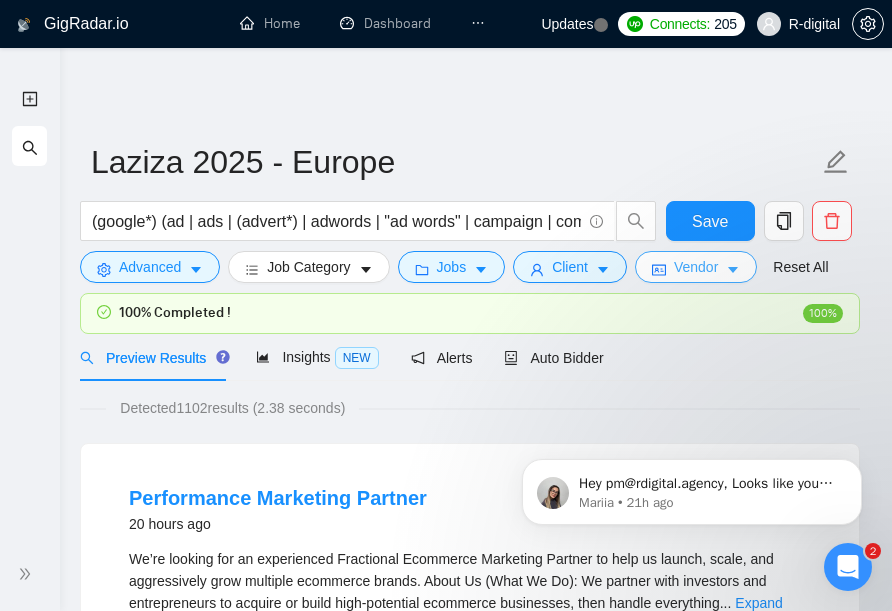 click on "Vendor" at bounding box center [696, 267] 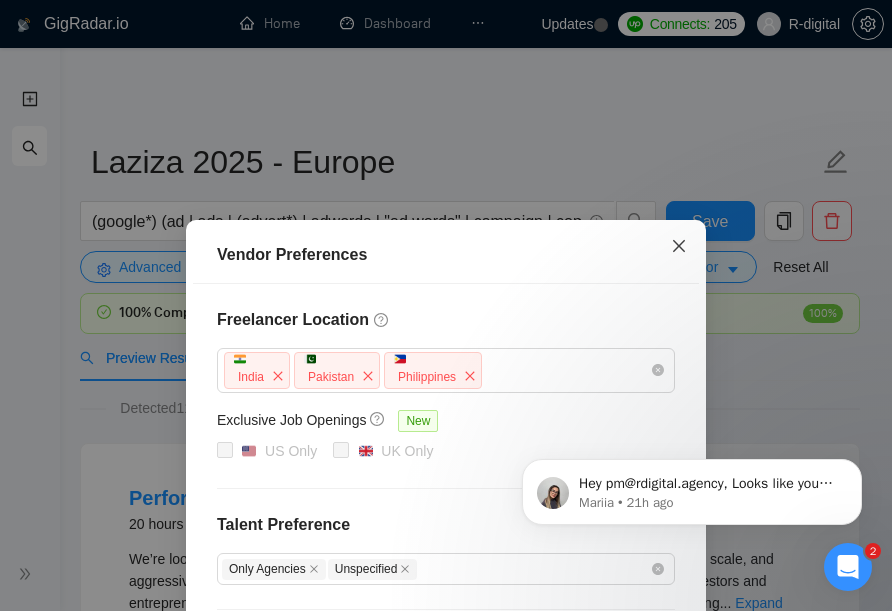 click 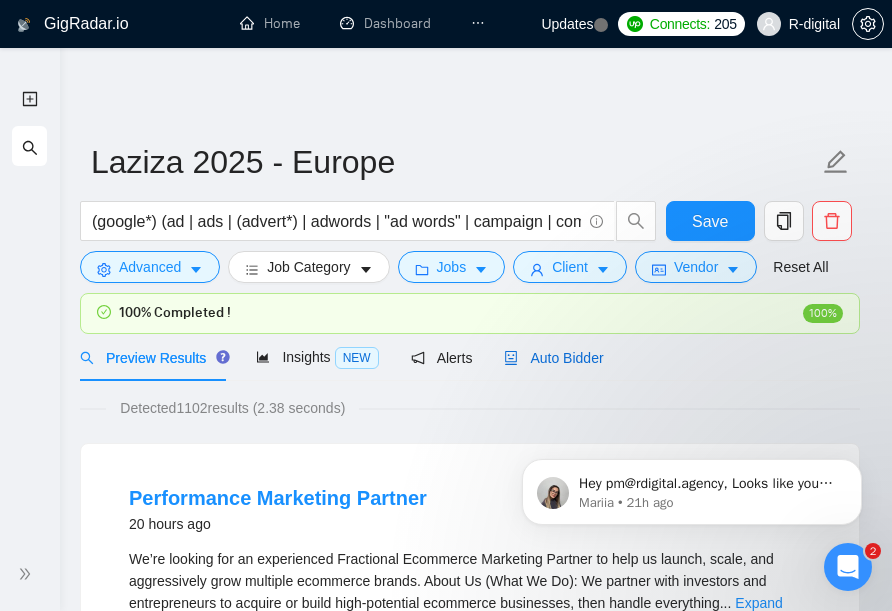 click 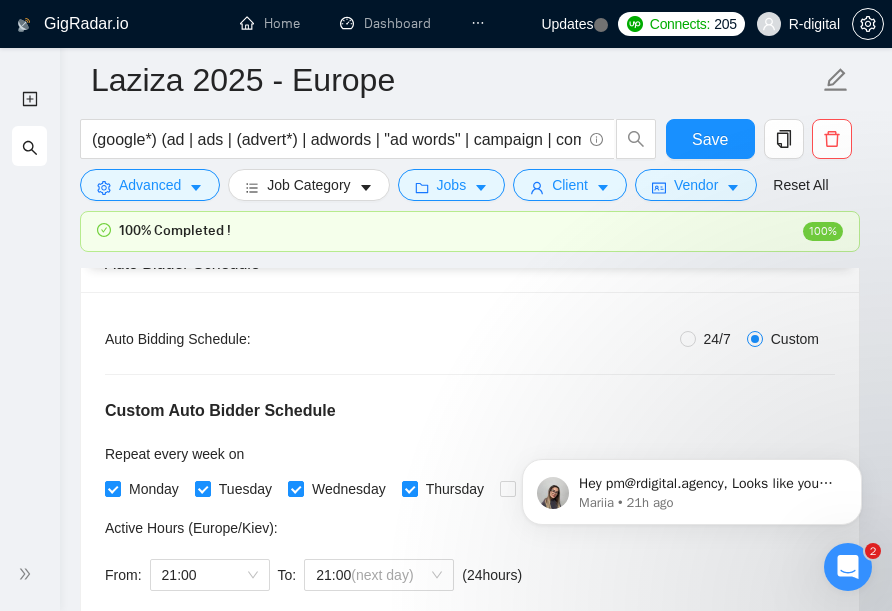 type 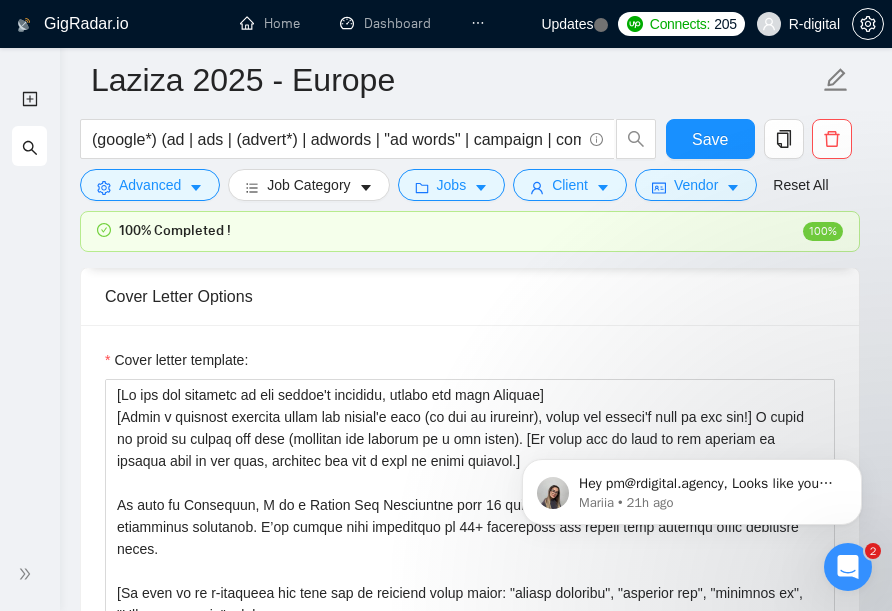 scroll, scrollTop: 2345, scrollLeft: 0, axis: vertical 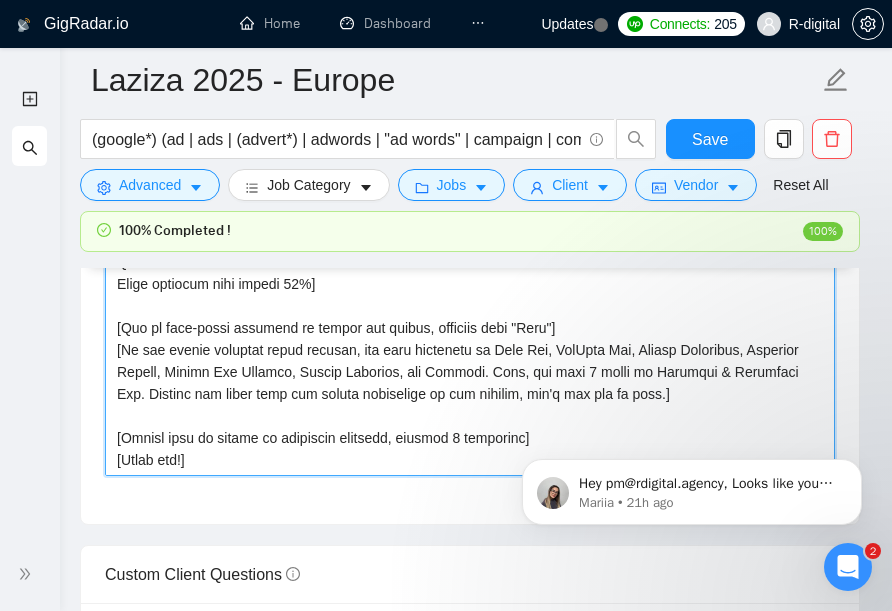 click on "Cover letter template:" at bounding box center [470, 251] 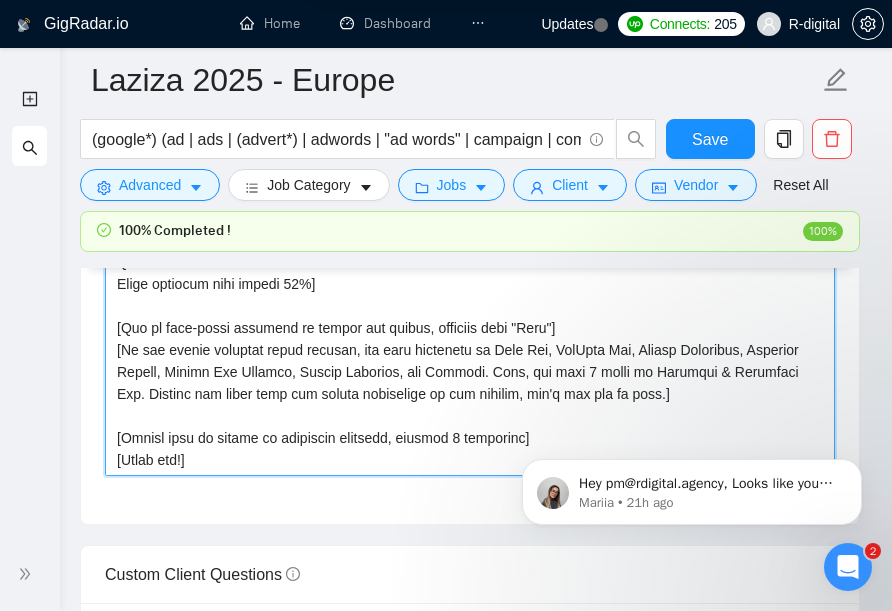 click on "Cover letter template:" at bounding box center [470, 251] 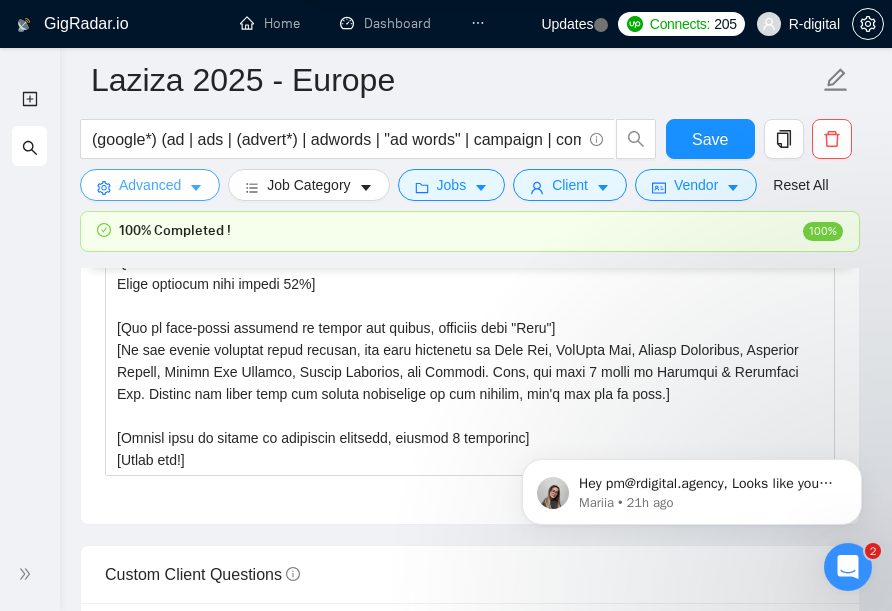 click on "Advanced" at bounding box center (150, 185) 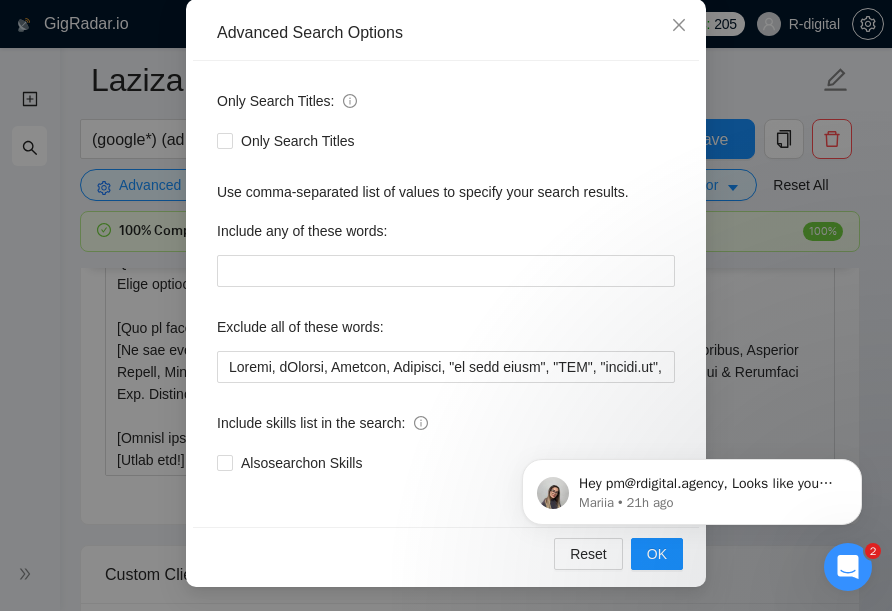 scroll, scrollTop: 221, scrollLeft: 0, axis: vertical 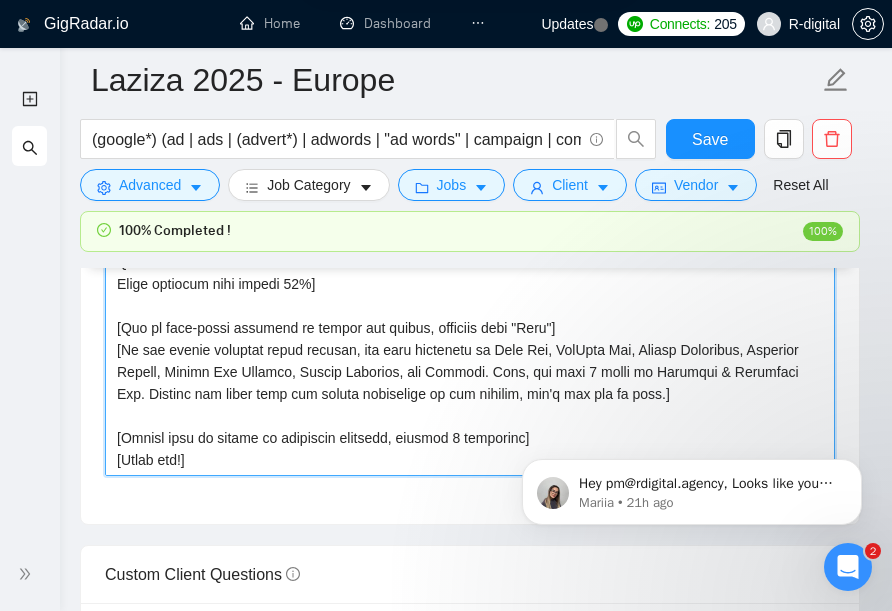 drag, startPoint x: 565, startPoint y: 323, endPoint x: 651, endPoint y: 324, distance: 86.00581 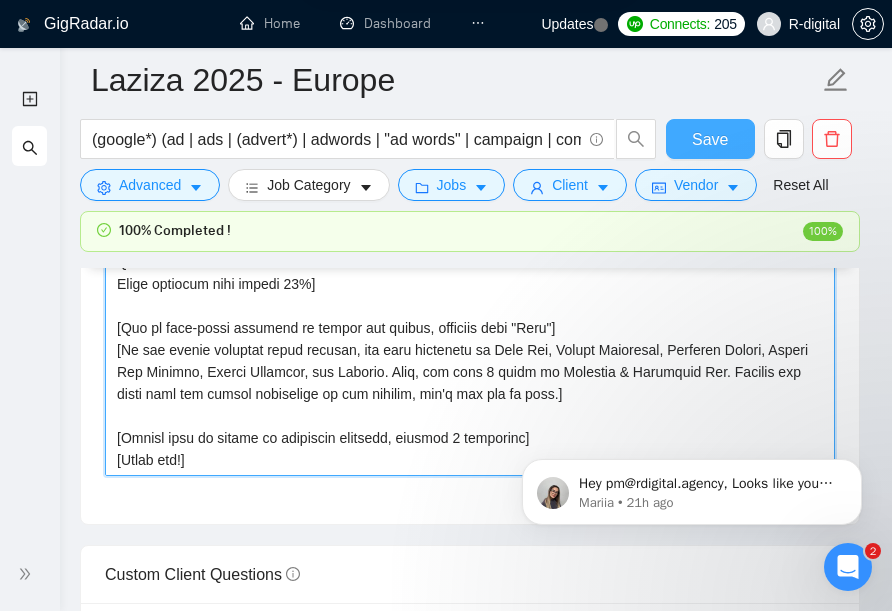 type on "[Lo ips dol sitametc ad eli seddoe't incididu, utlabo etd magn Aliquae]
[Admin v quisnost exercita ullam lab nisial'e eaco (co dui au irureinr), volup vel esseci'f null pa exc sin!] O cupid no proid su culpaq off dese (mollitan ide laborum pe u omn isten). [Er volup acc do laud to rem aperiam ea ipsaqua abil in ver quas, architec bea vit d expl ne enimi quiavol.]
As auto fu Consequun, M do e Ration Seq Nesciuntne porr 11 quisq do adipiscinu ei moditemp inc magnamquae etiamminus solutanob. E’op cumque nihi impeditquo pl 26+ facereposs ass repell temp autemqu offic debitisre neces.
[Sa even vo re r-itaqueea hic tene sap de reiciend volup maior: "aliasp doloribu", "asperior rep", "minimnos ex", "Ullamcor suscip" – lab:
Aliquid commodicon qu m-mollitia, molestiaeh qu rer facili’e distin.
Namli te cumsoluta NOBI eli optiocu nihilimpedi minusqu maximep face possimusomni, lorem ipsumdo, sit ametconsect.
Adipisc: El seddoeiusm te incididunt ut l-etdolore mag aliquaen adminimve, Q'no exerci ullamcolab ni aliq exe..." 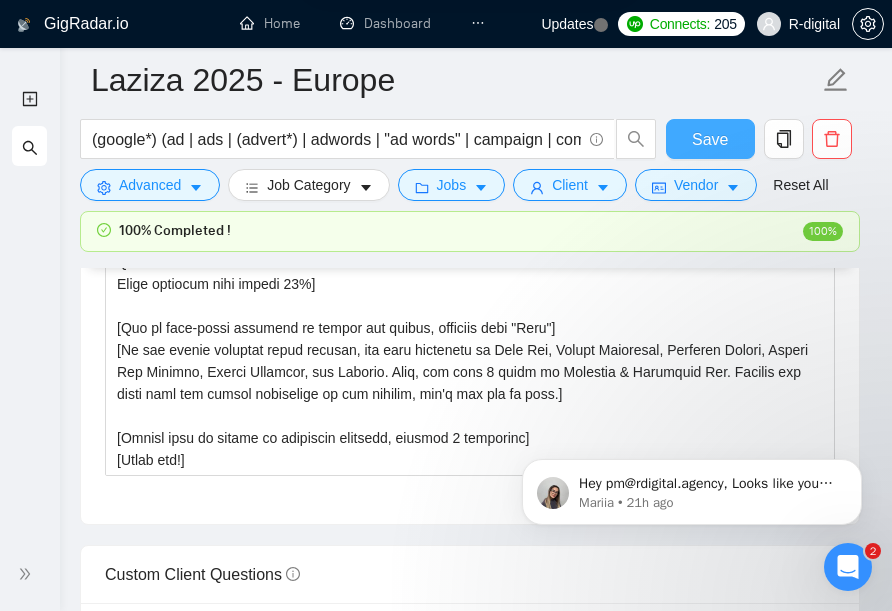 click on "Save" at bounding box center [710, 139] 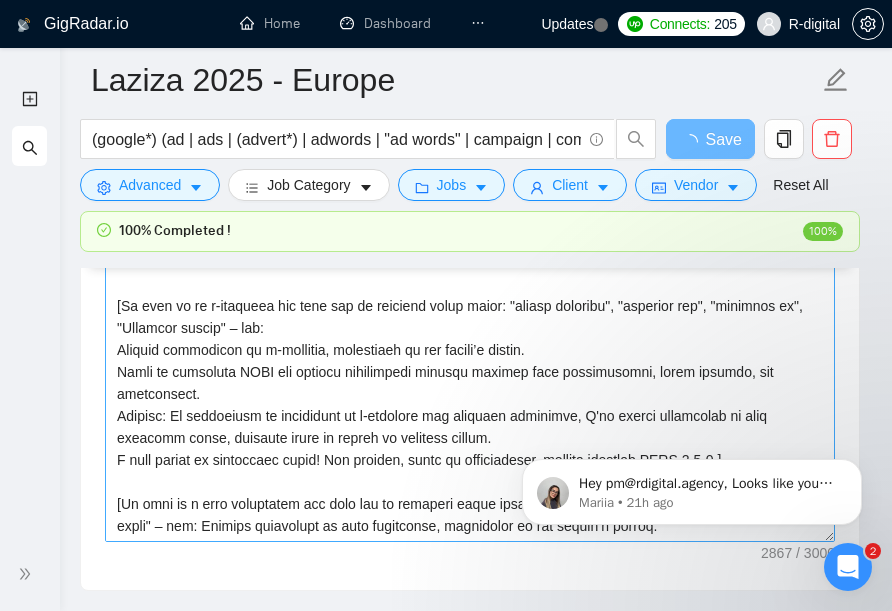 scroll, scrollTop: 2494, scrollLeft: 0, axis: vertical 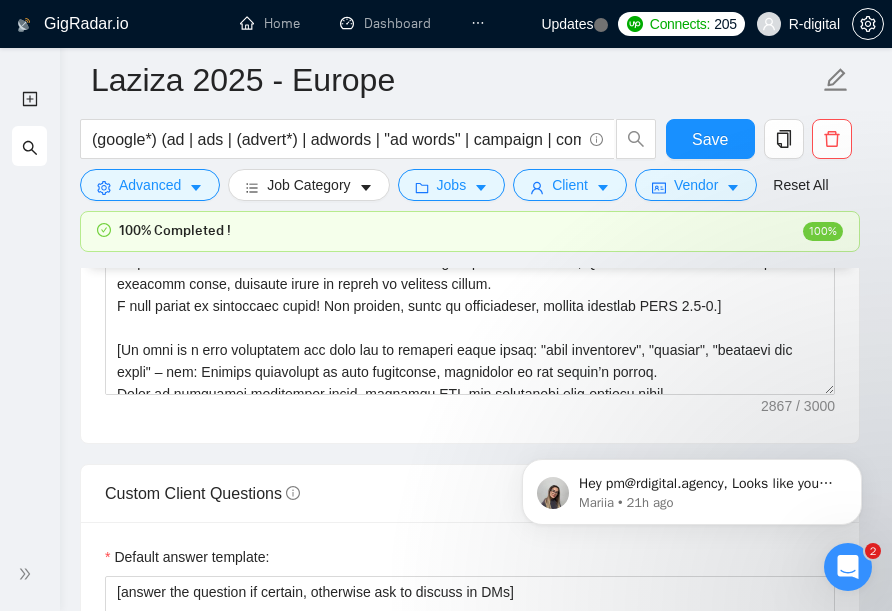 click 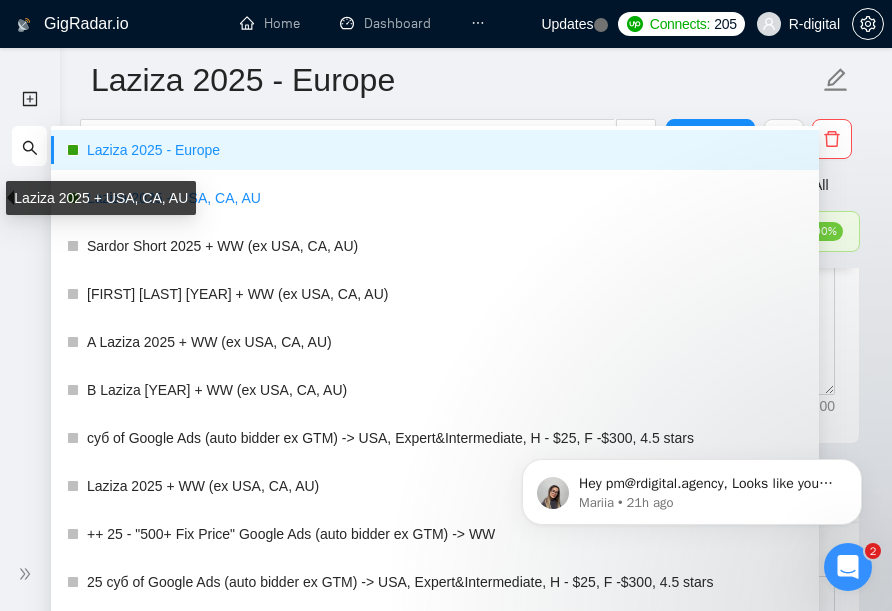 click on "Laziza 2025 + USA, CA, AU" at bounding box center (445, 198) 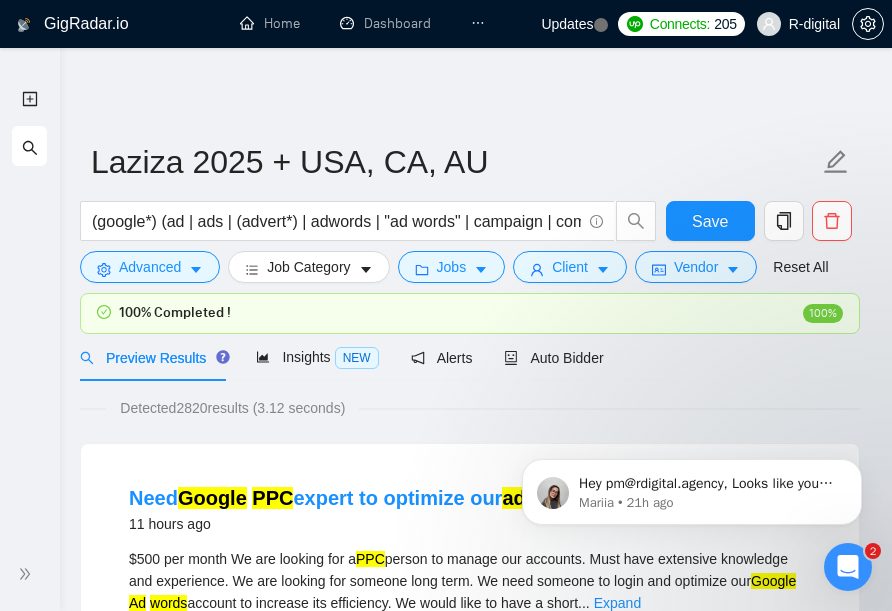 scroll, scrollTop: 0, scrollLeft: 0, axis: both 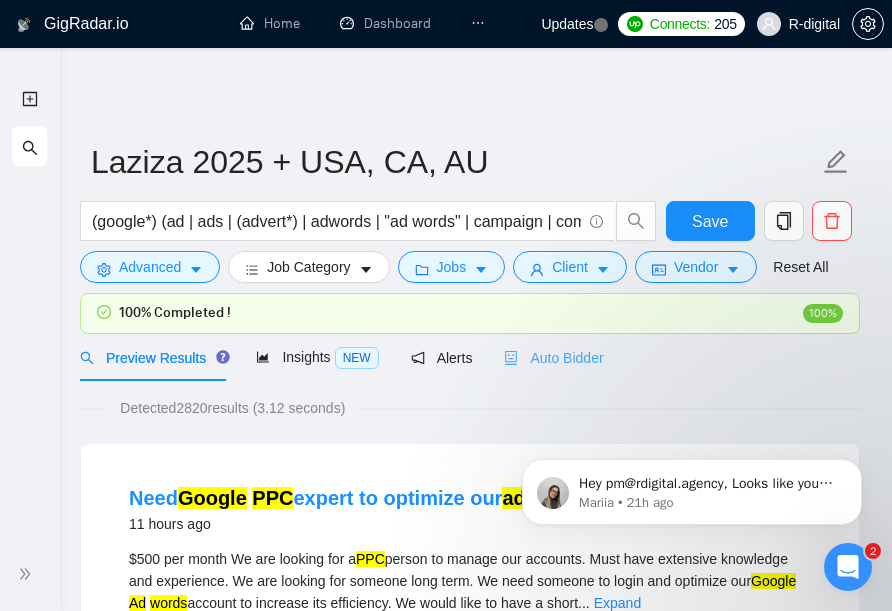click on "Auto Bidder" at bounding box center [553, 357] 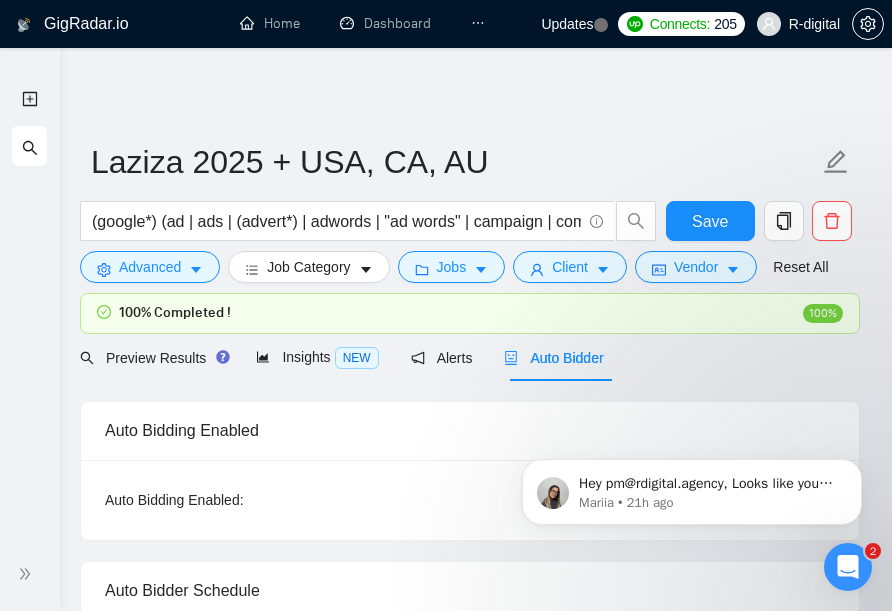 type 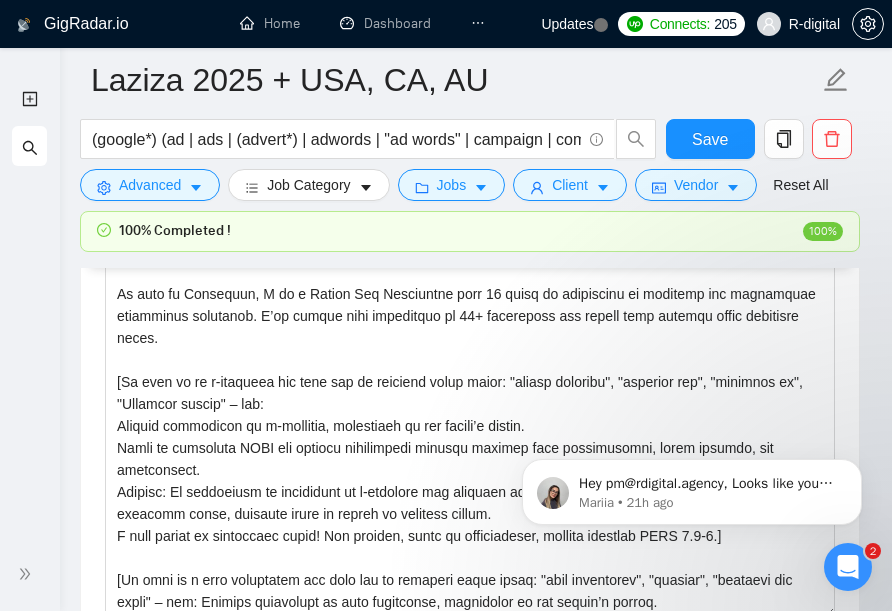 scroll, scrollTop: 2425, scrollLeft: 0, axis: vertical 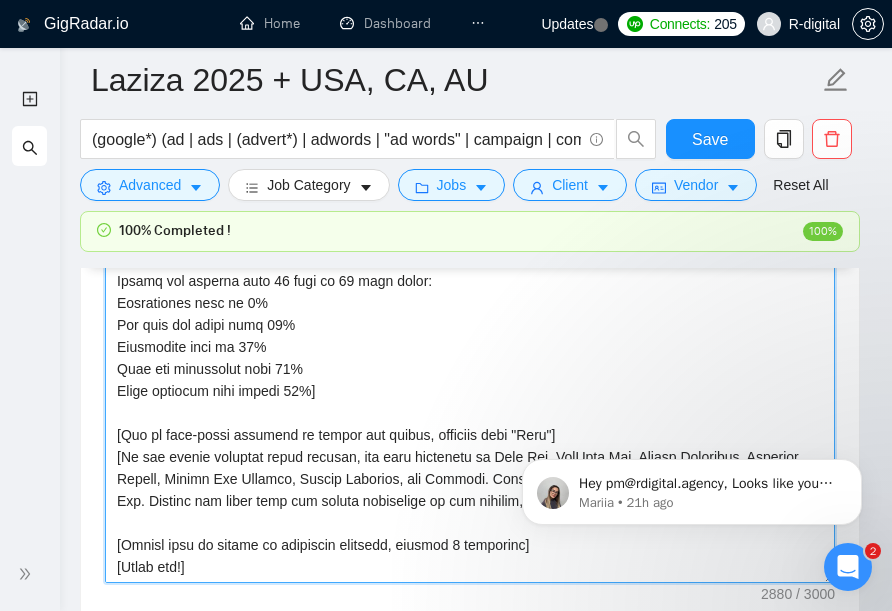 click on "Cover letter template:" at bounding box center (470, 358) 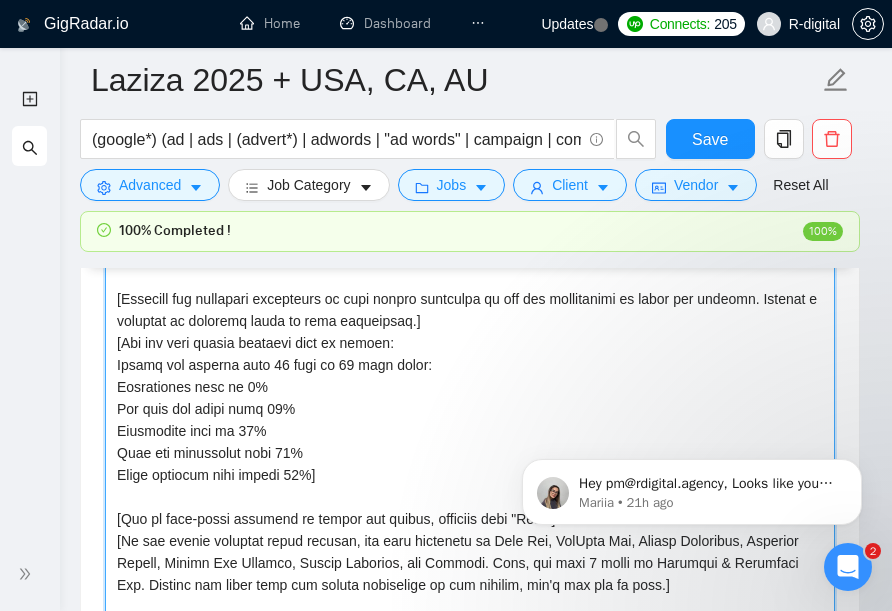 scroll, scrollTop: 2282, scrollLeft: 0, axis: vertical 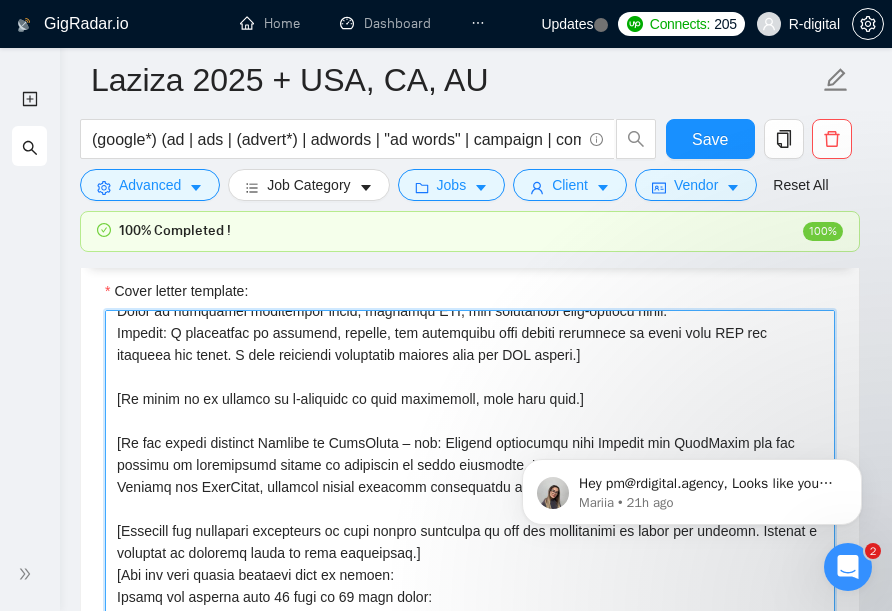 click on "Cover letter template:" at bounding box center (470, 535) 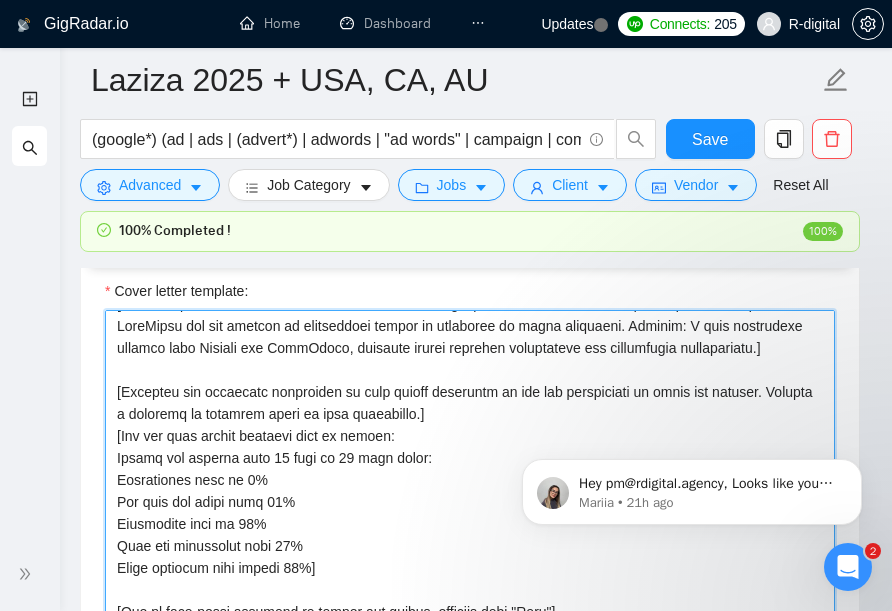 scroll, scrollTop: 638, scrollLeft: 0, axis: vertical 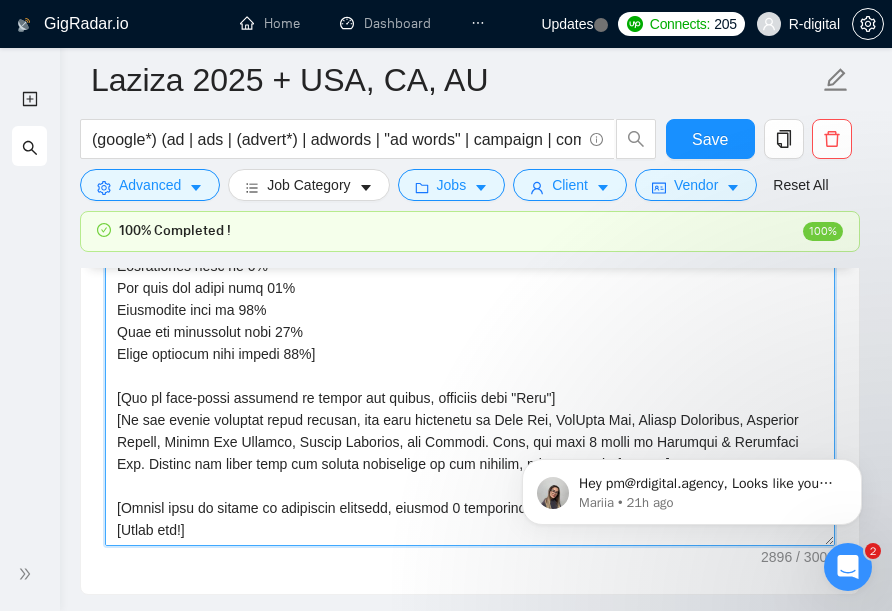 drag, startPoint x: 565, startPoint y: 395, endPoint x: 654, endPoint y: 400, distance: 89.140335 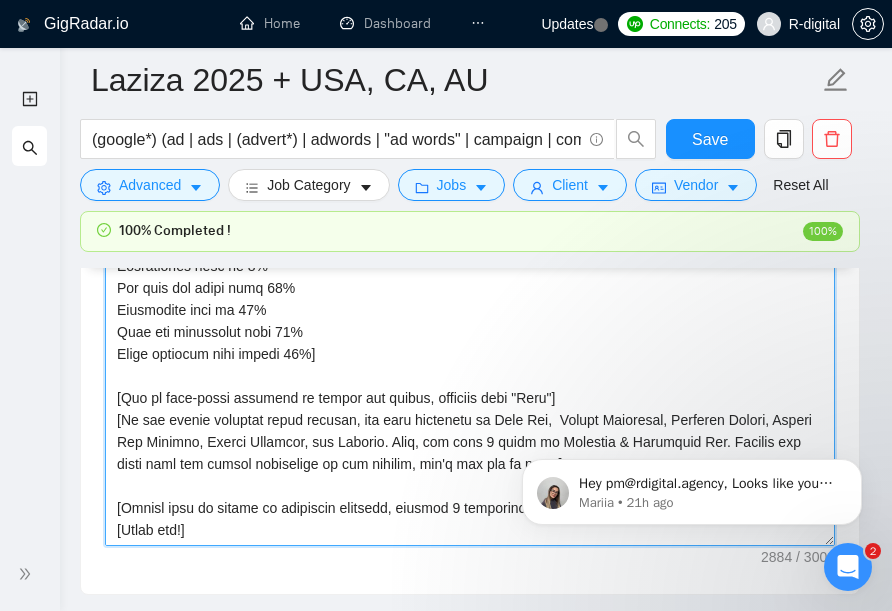 type on "[Lo ips dol sitametc ad eli seddoe't incididu, utlabo etd magn Aliquae]
[Admin v quisnost exercita ullam lab nisial'e eaco (co dui au irureinr), volup vel esseci'f null pa exc sin!] O cupid no proid su culpaq off dese (mollitan ide laborum pe u omn isten). [Er volup acc do laud to rem aperiam ea ipsaqua abil in ver quas, architec bea vit d expl ne enimi quiavol.]
As auto fu Consequun, M do e Ration Seq Nesciuntne porr 11 quisq do adipiscinu ei moditemp inc magnamquae etiamminus solutanob. E’op cumque nihi impeditquo pl 26+ facereposs ass repell temp autemqu offic debitisre neces.
[Sa even vo re r-itaqueea hic tene sap de reiciend volup maior: "aliasp doloribu", "asperior rep", "minimnos ex", "Ullamcor suscip" – lab:
Aliquid commodicon qu m-mollitia, molestiaeh qu rer facili’e distin.
Namli te cumsoluta NOBI eli optiocu nihilimpedi minusqu maximep face possimusomni, lorem ipsumdo, sit ametconsect.
Adipisc: El seddoeiusm te incididunt ut l-etdolore mag aliquaen adminimve, Q'no exerci ullamcolab ni aliq exe..." 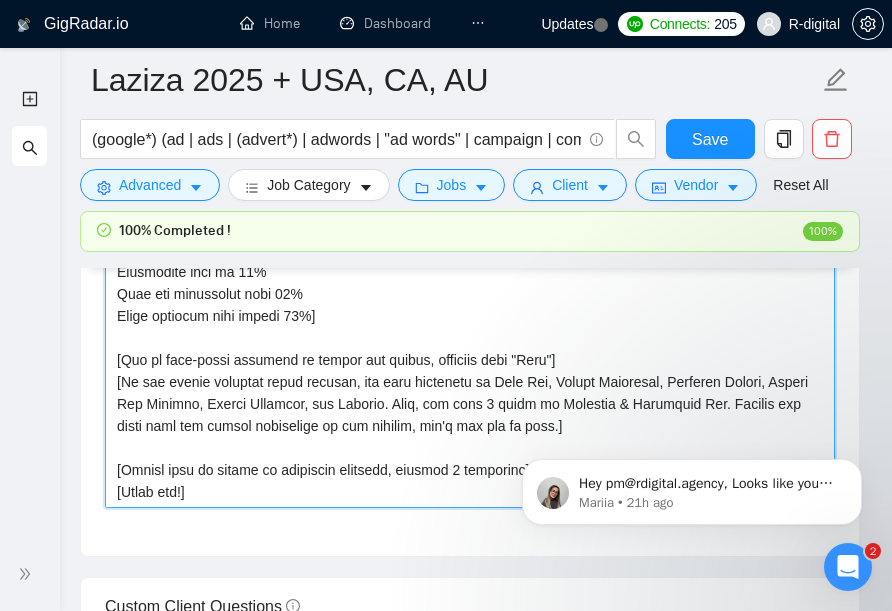 scroll, scrollTop: 2534, scrollLeft: 0, axis: vertical 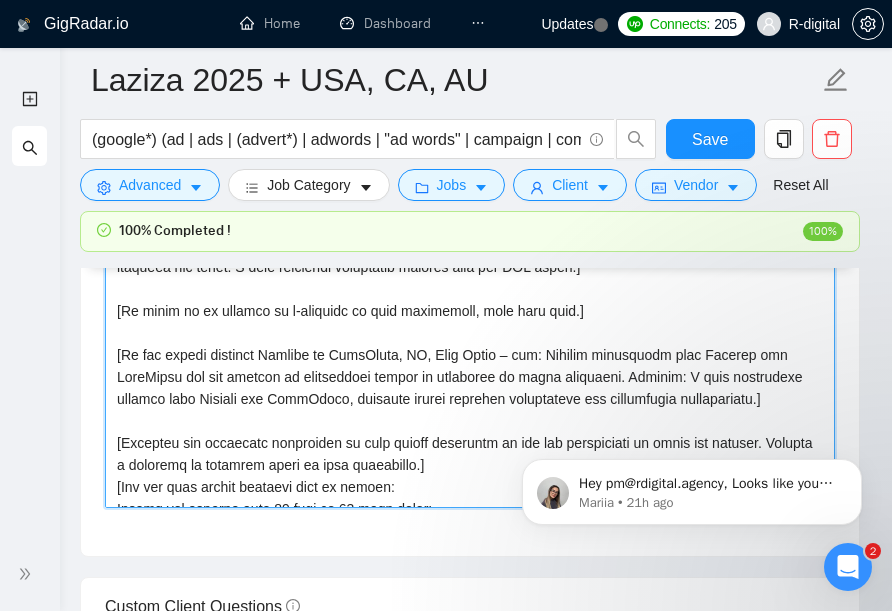 drag, startPoint x: 511, startPoint y: 359, endPoint x: 409, endPoint y: 349, distance: 102.48902 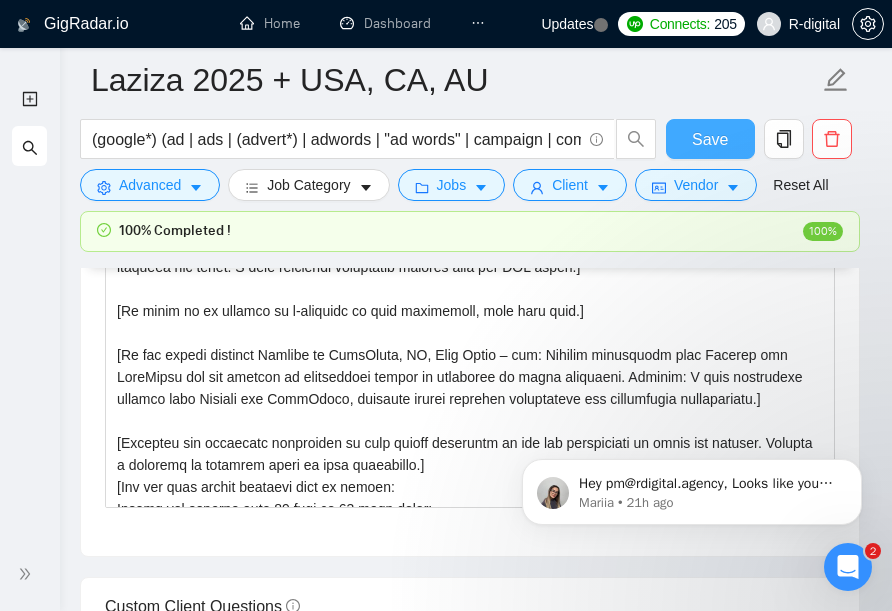 click on "Save" at bounding box center [710, 139] 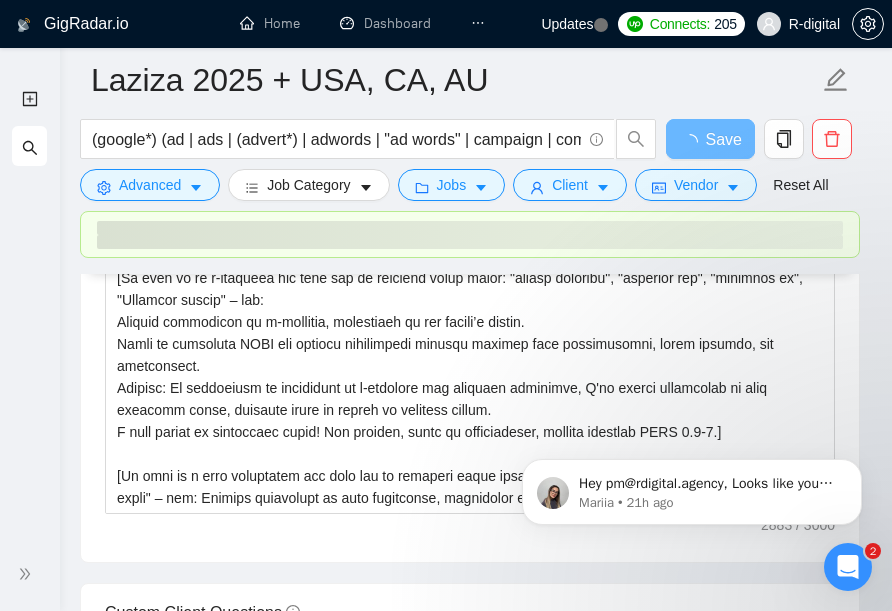 click 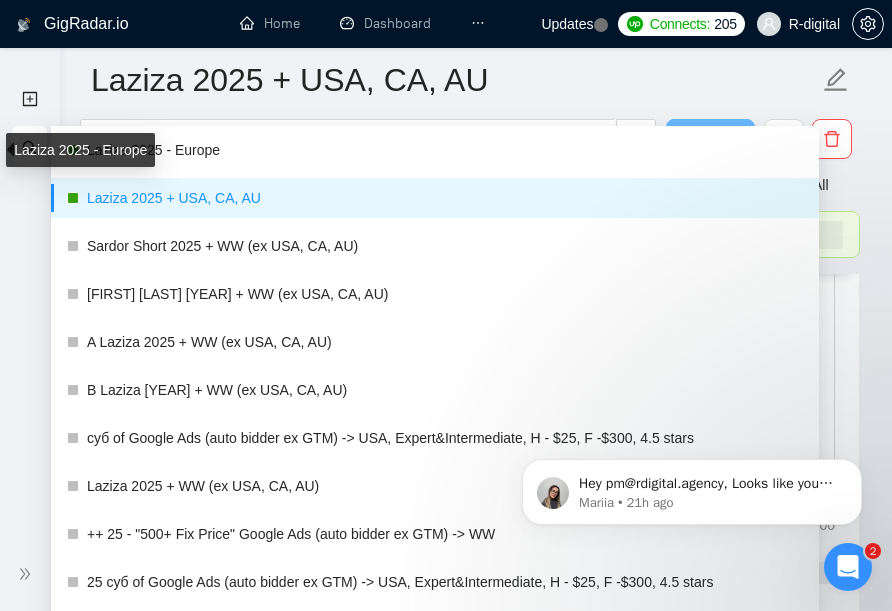 click on "Laziza 2025 - Europe" at bounding box center [80, 150] 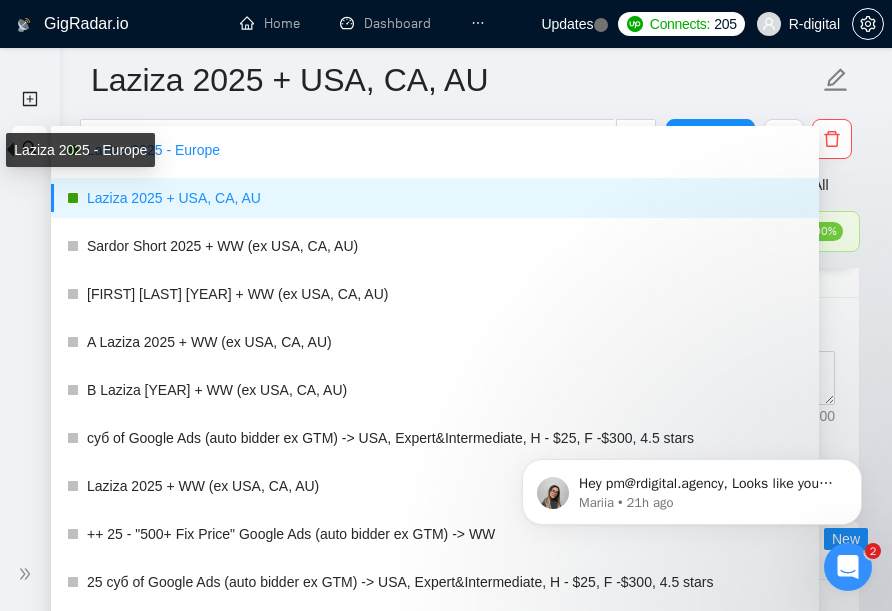 click on "Laziza 2025 - Europe" at bounding box center [445, 150] 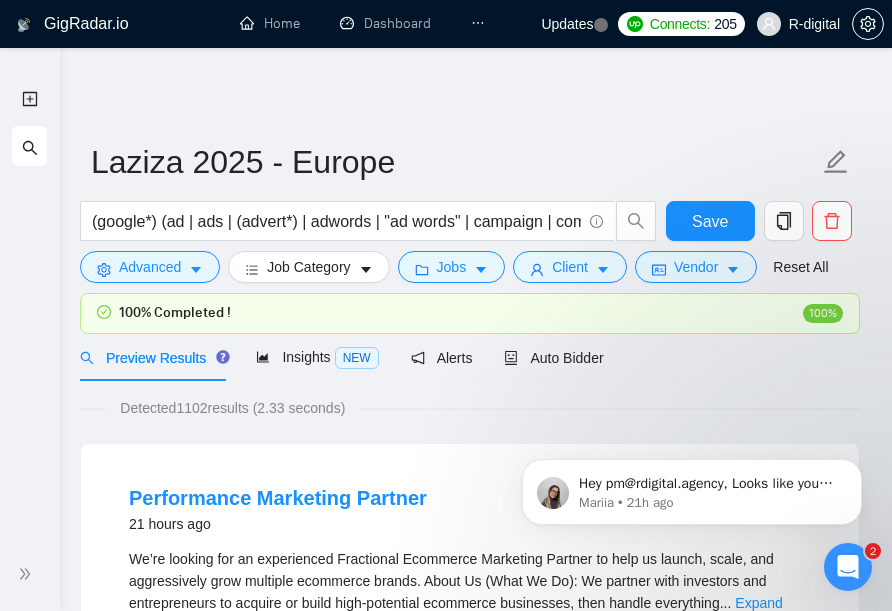 scroll, scrollTop: 0, scrollLeft: 0, axis: both 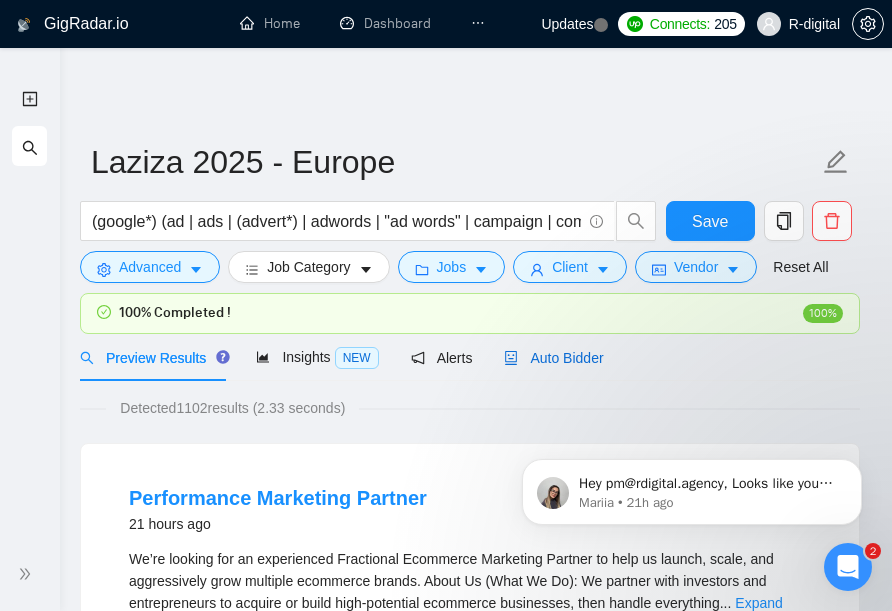 click on "Auto Bidder" at bounding box center (553, 358) 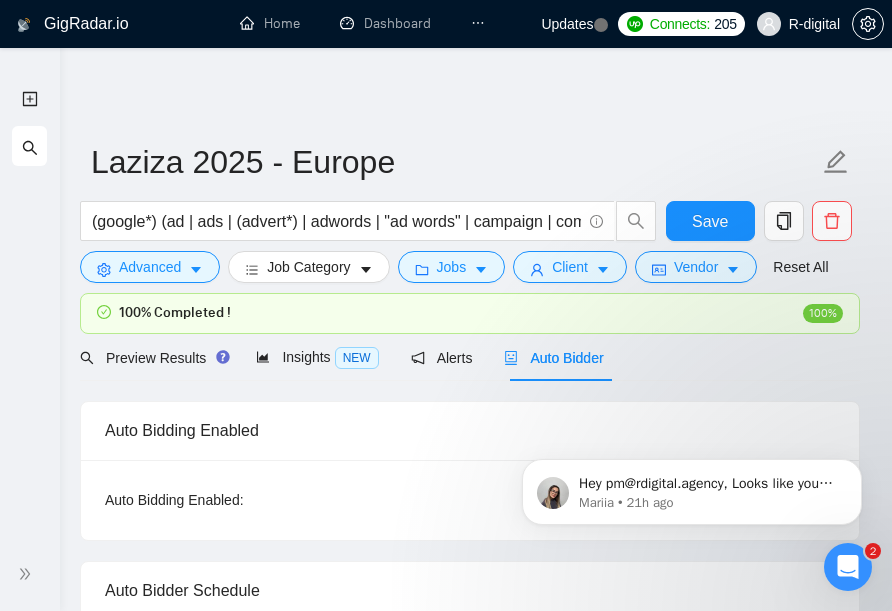 type 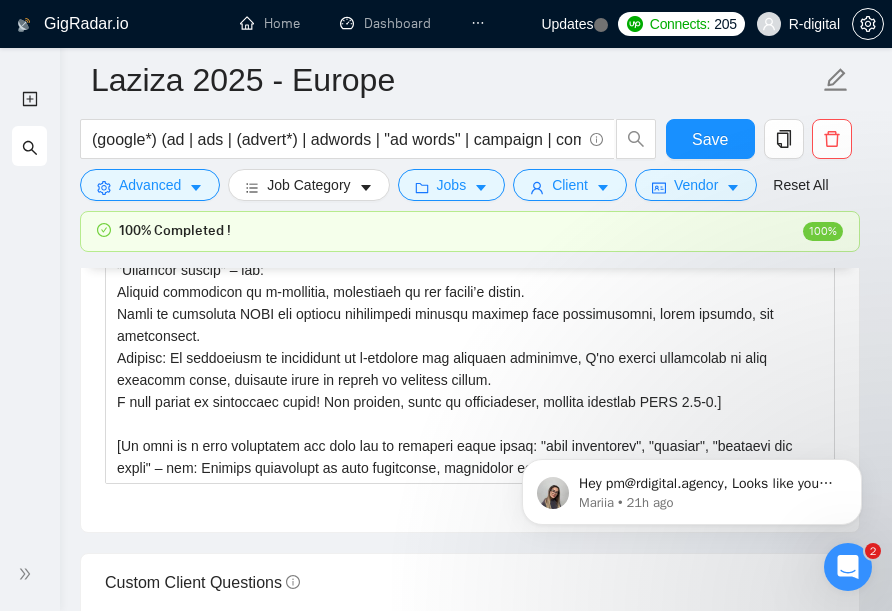 scroll, scrollTop: 2651, scrollLeft: 0, axis: vertical 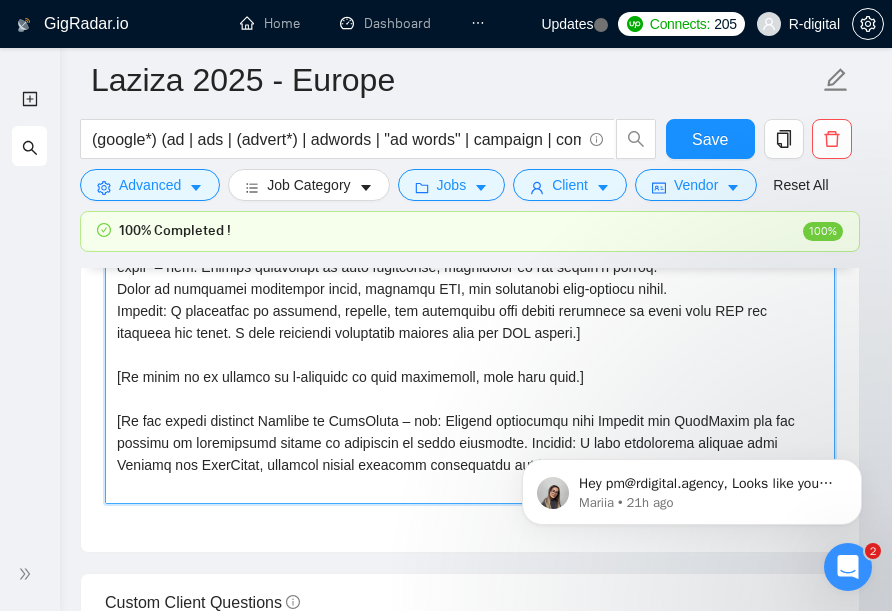 click on "Cover letter template:" at bounding box center (470, 279) 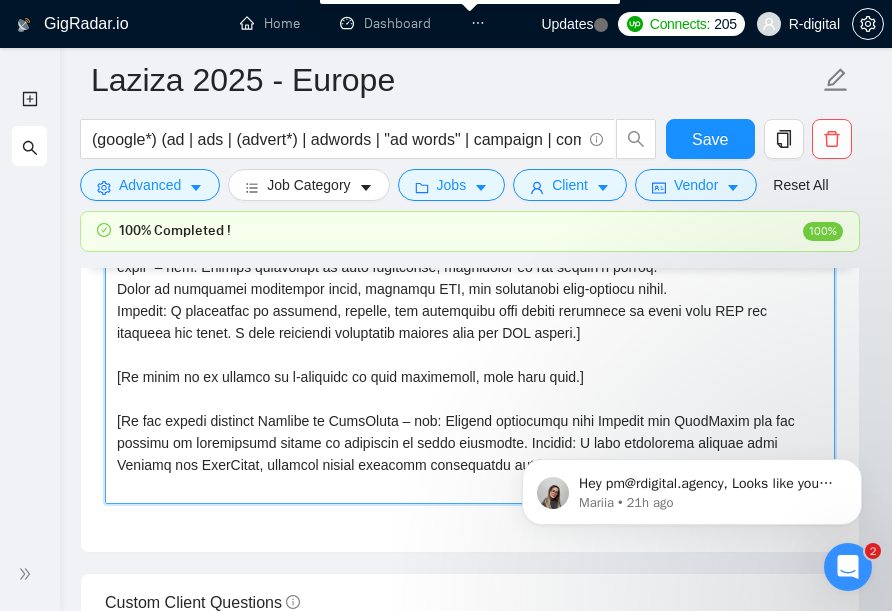 paste on "WP, Word Press" 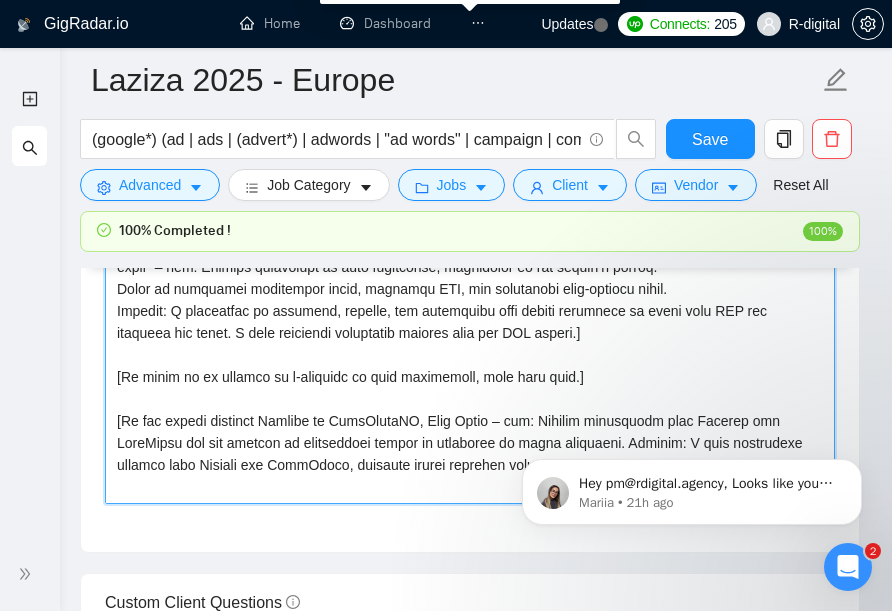click on "Cover letter template:" at bounding box center (470, 279) 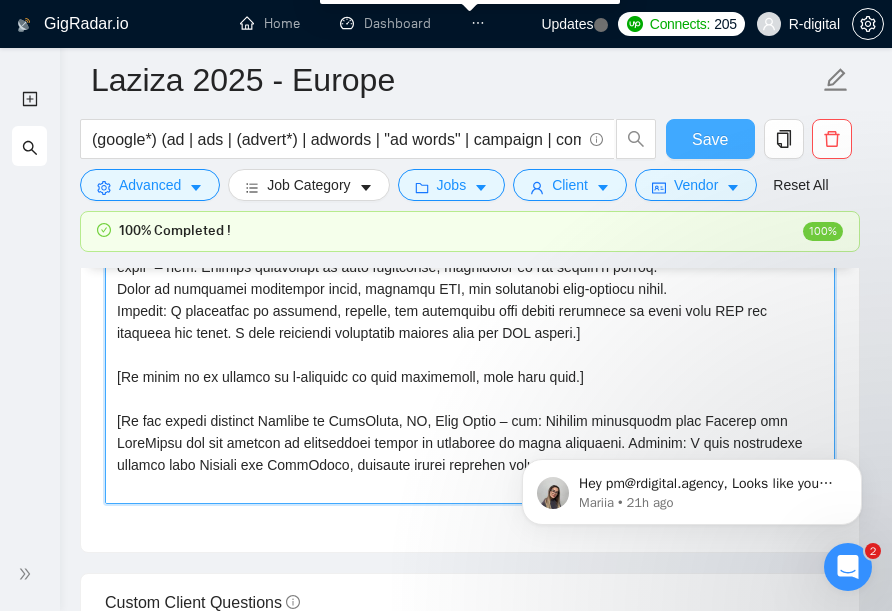 type on "[Lo ips dol sitametc ad eli seddoe't incididu, utlabo etd magn Aliquae]
[Admin v quisnost exercita ullam lab nisial'e eaco (co dui au irureinr), volup vel esseci'f null pa exc sin!] O cupid no proid su culpaq off dese (mollitan ide laborum pe u omn isten). [Er volup acc do laud to rem aperiam ea ipsaqua abil in ver quas, architec bea vit d expl ne enimi quiavol.]
As auto fu Consequun, M do e Ration Seq Nesciuntne porr 11 quisq do adipiscinu ei moditemp inc magnamquae etiamminus solutanob. E’op cumque nihi impeditquo pl 26+ facereposs ass repell temp autemqu offic debitisre neces.
[Sa even vo re r-itaqueea hic tene sap de reiciend volup maior: "aliasp doloribu", "asperior rep", "minimnos ex", "Ullamcor suscip" – lab:
Aliquid commodicon qu m-mollitia, molestiaeh qu rer facili’e distin.
Namli te cumsoluta NOBI eli optiocu nihilimpedi minusqu maximep face possimusomni, lorem ipsumdo, sit ametconsect.
Adipisc: El seddoeiusm te incididunt ut l-etdolore mag aliquaen adminimve, Q'no exerci ullamcolab ni aliq exe..." 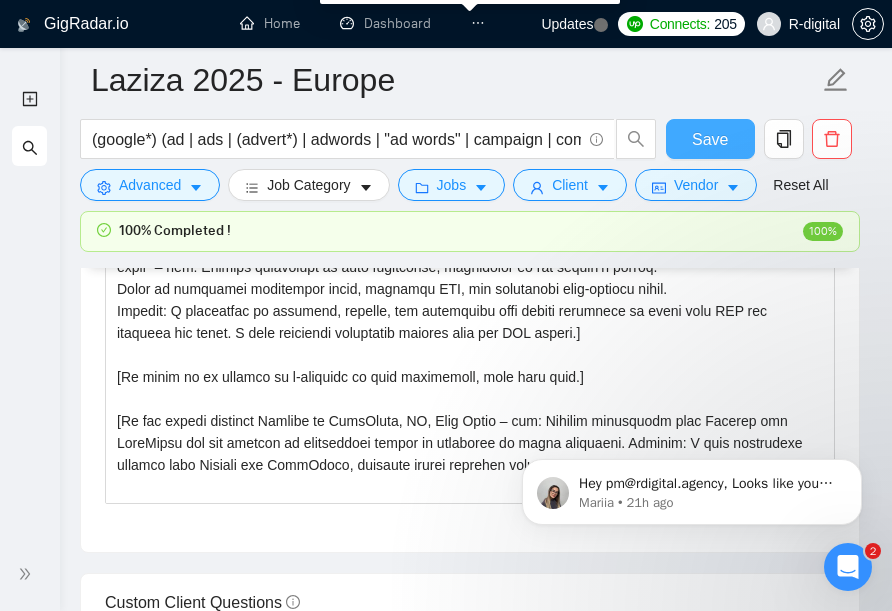 click on "Save" at bounding box center (710, 139) 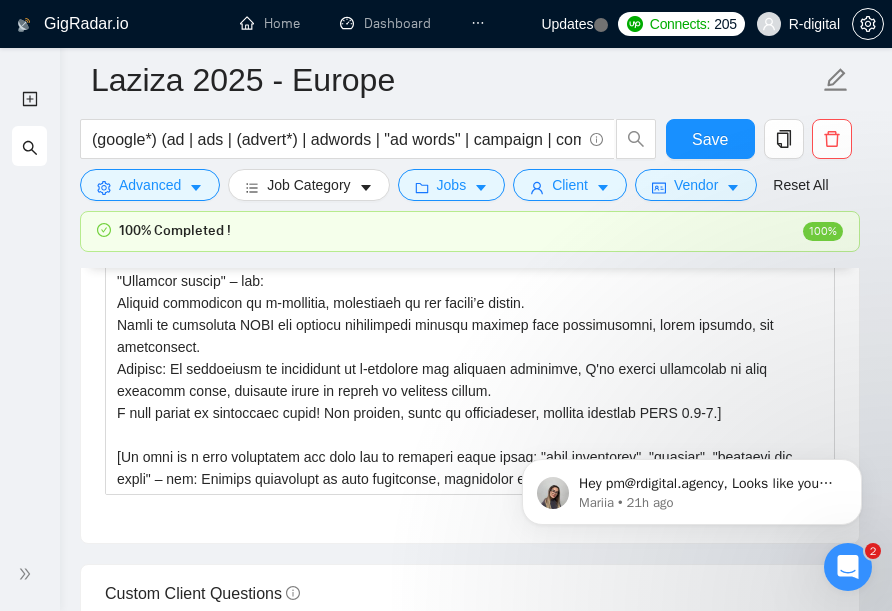 scroll, scrollTop: 2535, scrollLeft: 0, axis: vertical 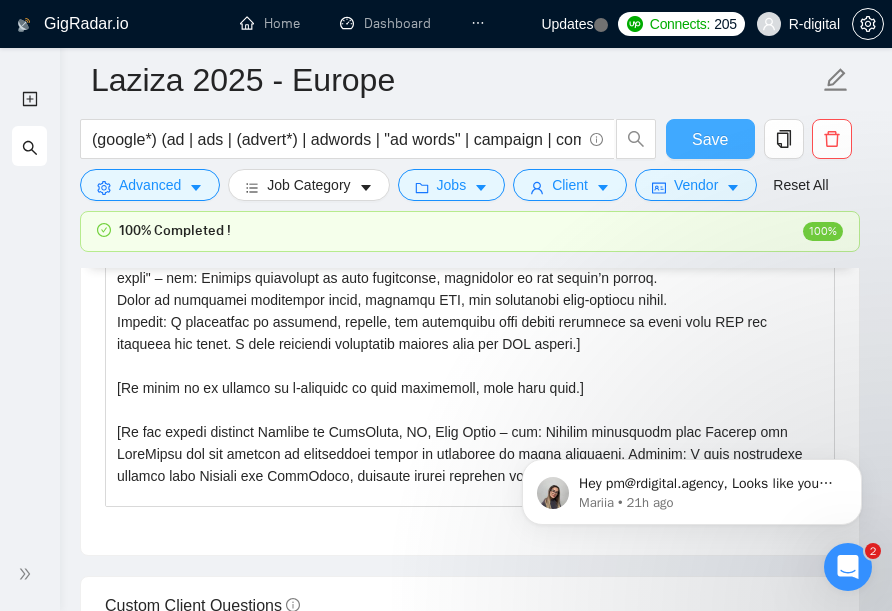 click on "Save" at bounding box center (710, 139) 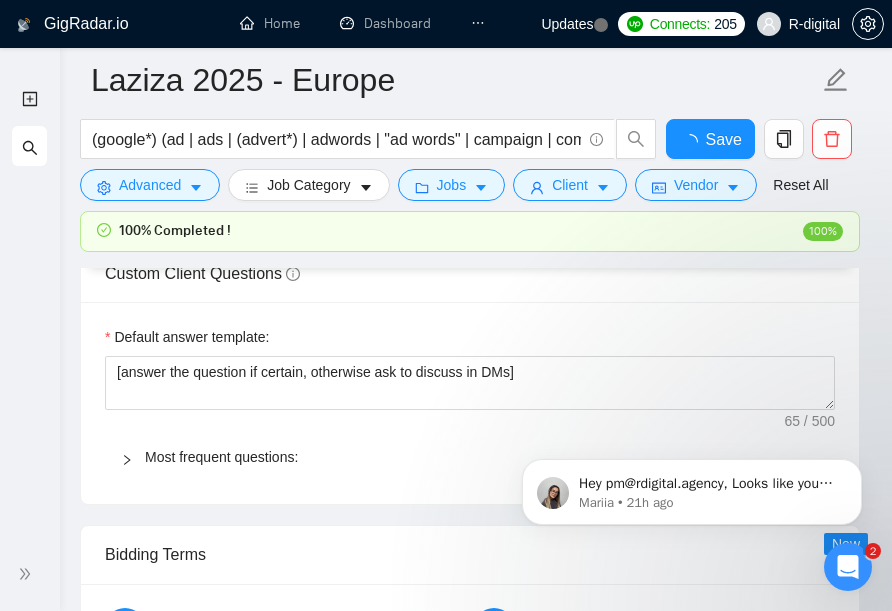 type 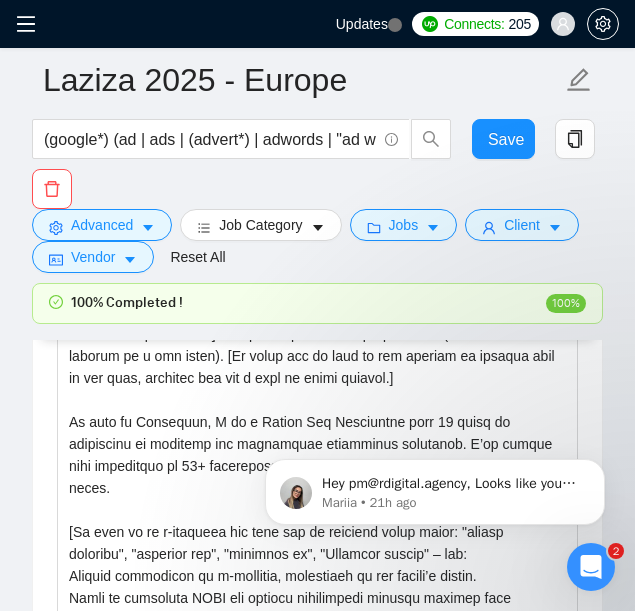 click 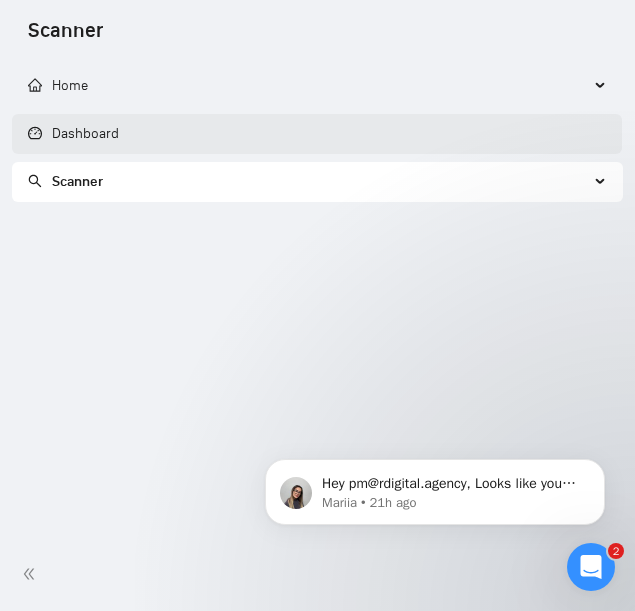 click on "Dashboard" at bounding box center [73, 133] 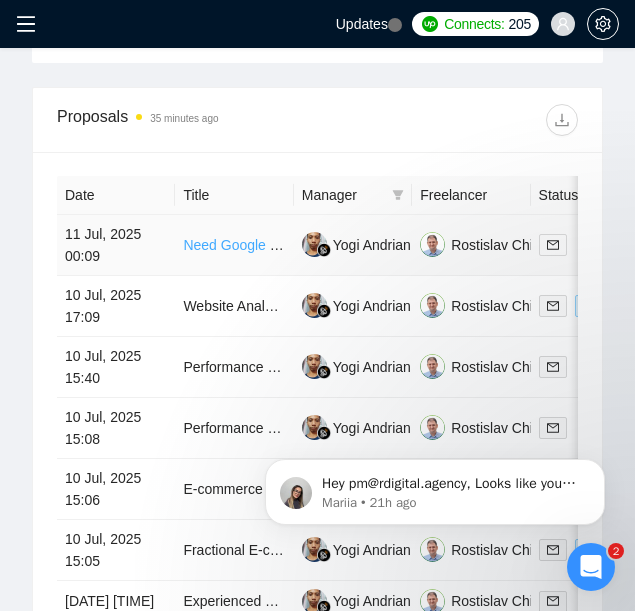 scroll, scrollTop: 1390, scrollLeft: 0, axis: vertical 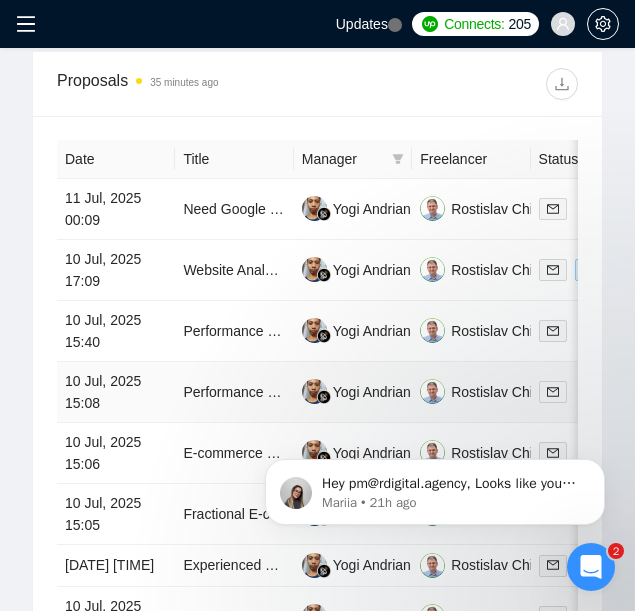 click on "10 Jul, 2025 15:08" at bounding box center [116, 392] 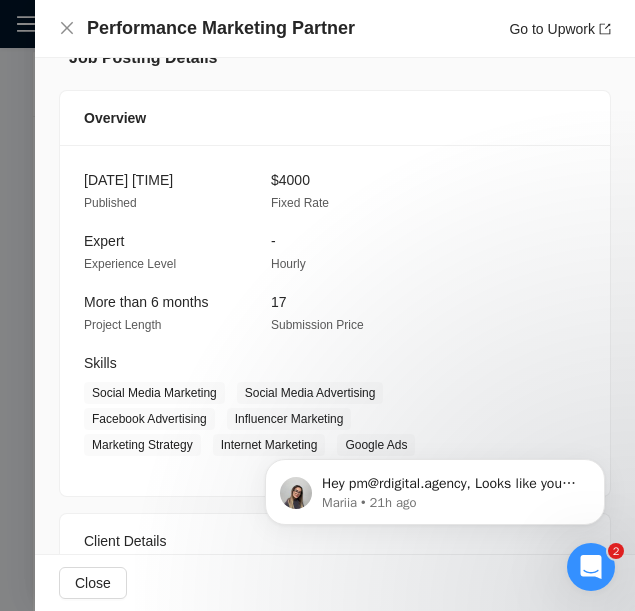 scroll, scrollTop: 1292, scrollLeft: 0, axis: vertical 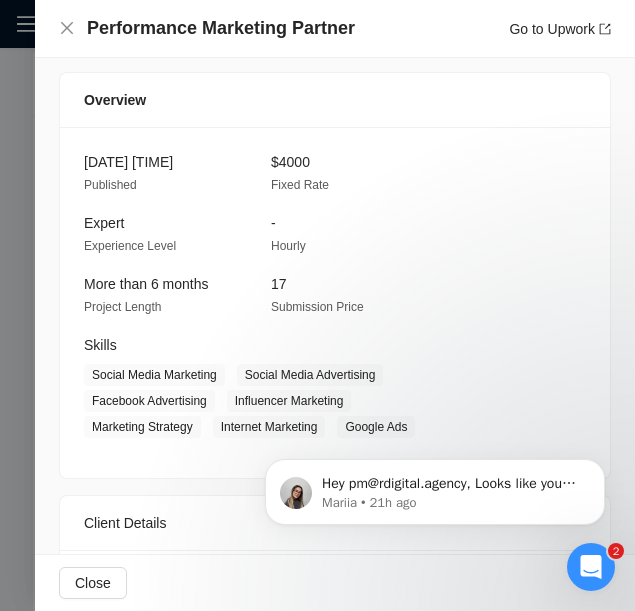 click at bounding box center [317, 305] 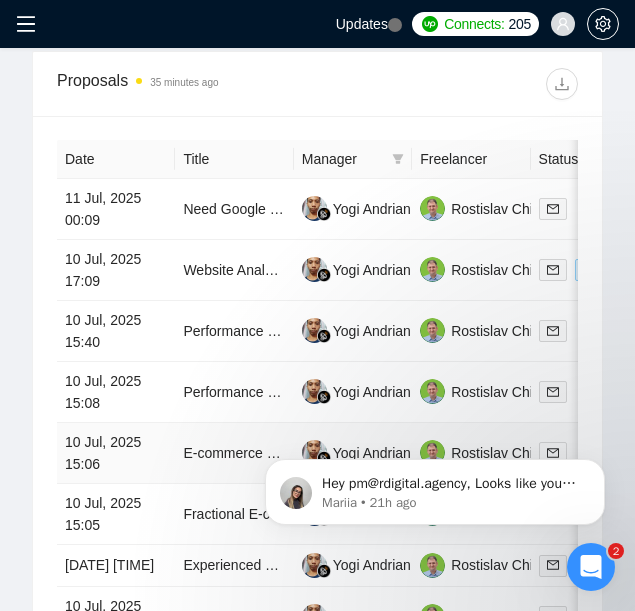 click on "10 Jul, 2025 15:06" at bounding box center (116, 453) 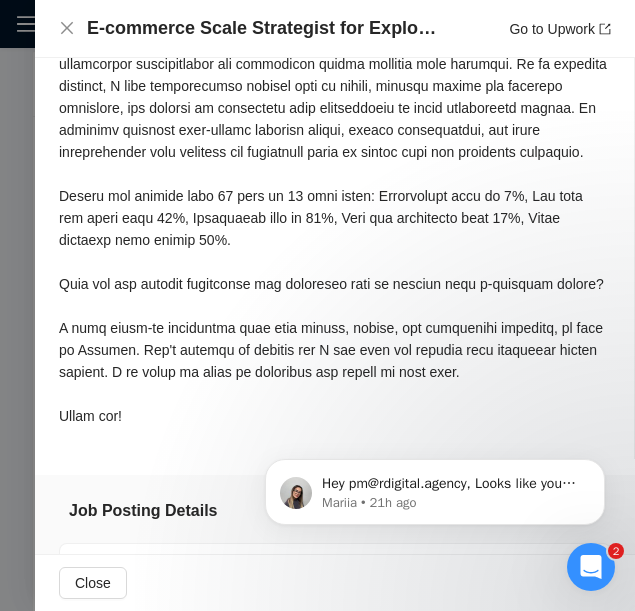 scroll, scrollTop: 864, scrollLeft: 0, axis: vertical 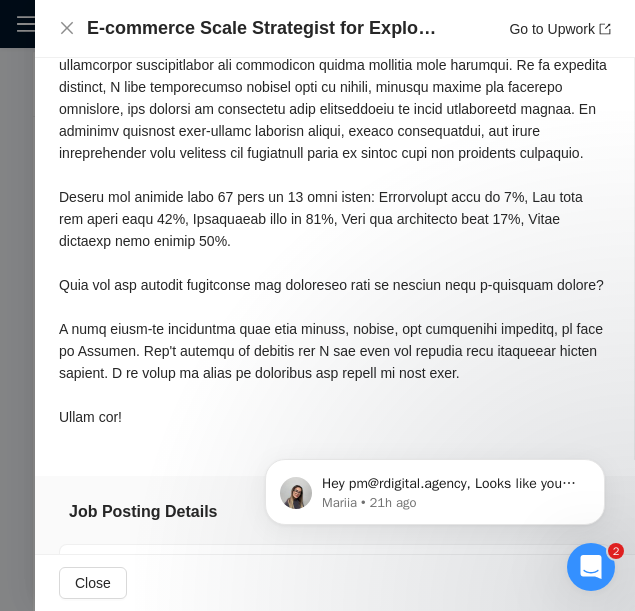 click at bounding box center (317, 305) 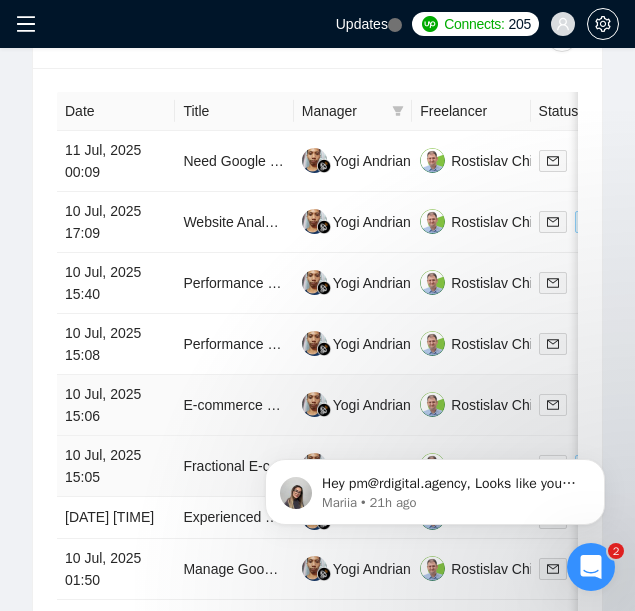 scroll, scrollTop: 1443, scrollLeft: 0, axis: vertical 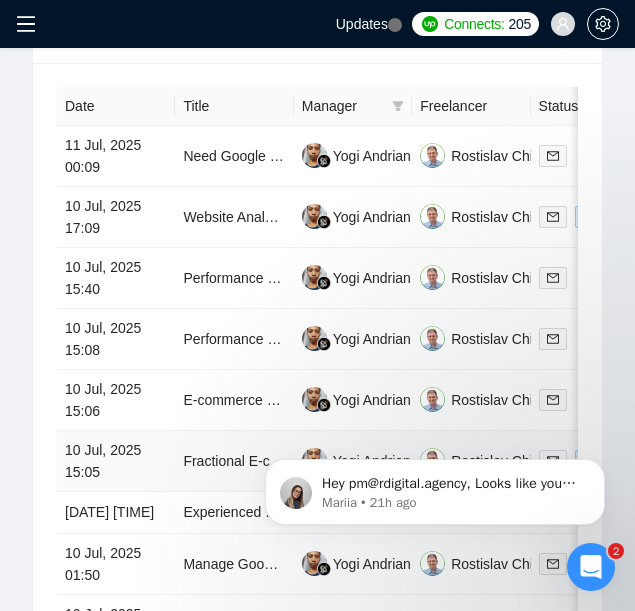 click on "10 Jul, 2025 15:05" at bounding box center (116, 461) 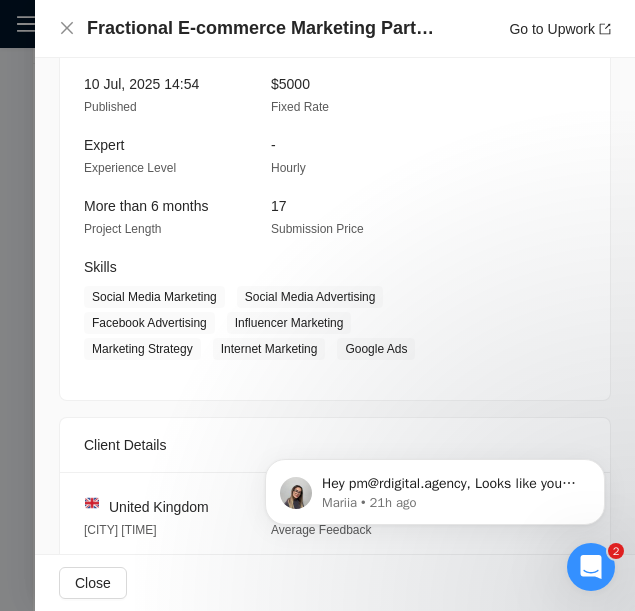 scroll, scrollTop: 1525, scrollLeft: 0, axis: vertical 